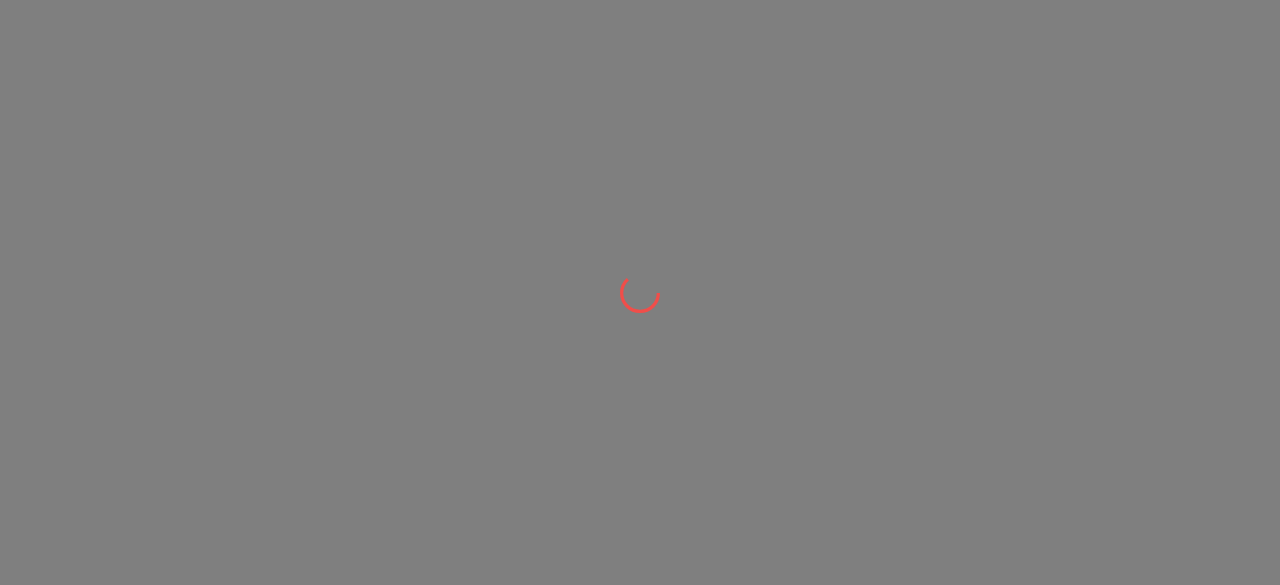 scroll, scrollTop: 0, scrollLeft: 0, axis: both 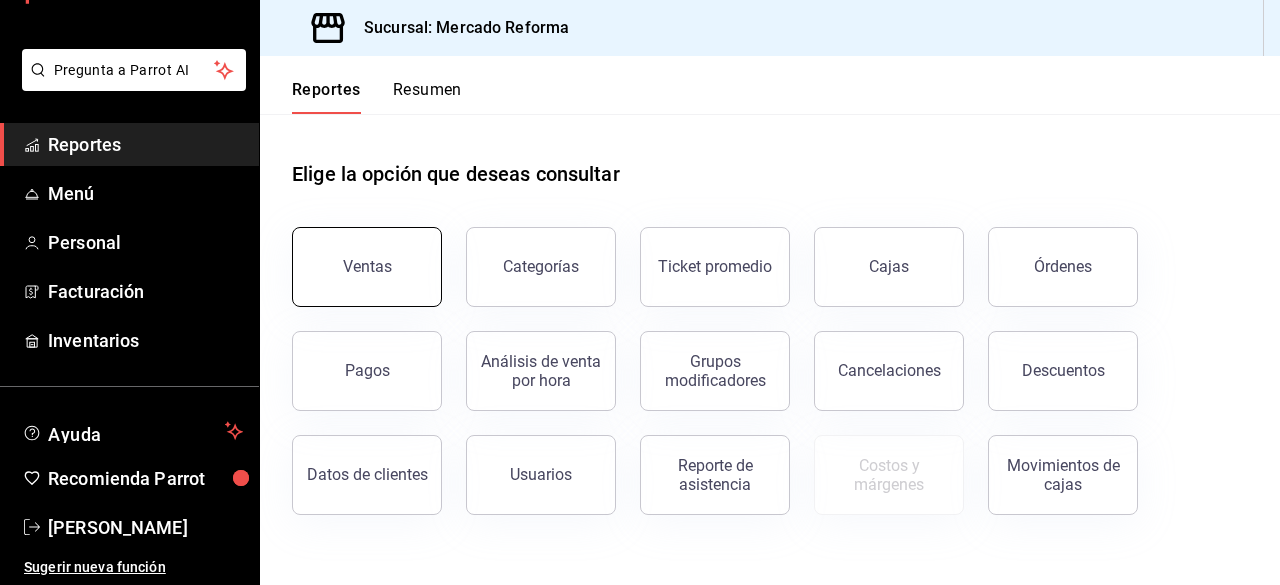 click on "Ventas" at bounding box center [367, 266] 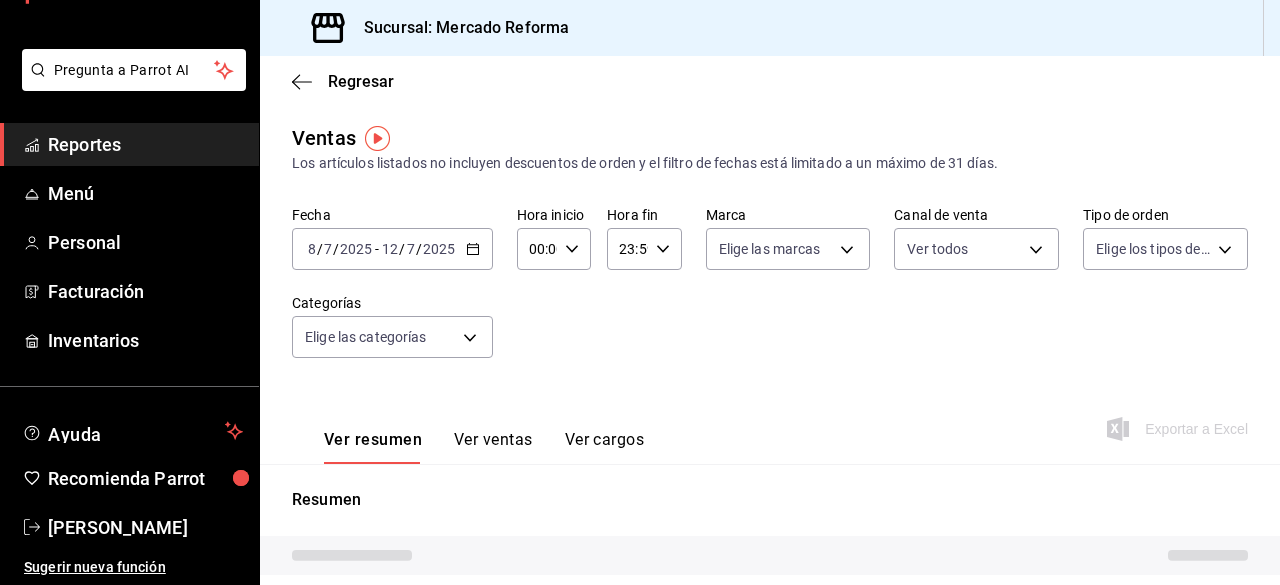 type on "PARROT,UBER_EATS,RAPPI,DIDI_FOOD,ONLINE" 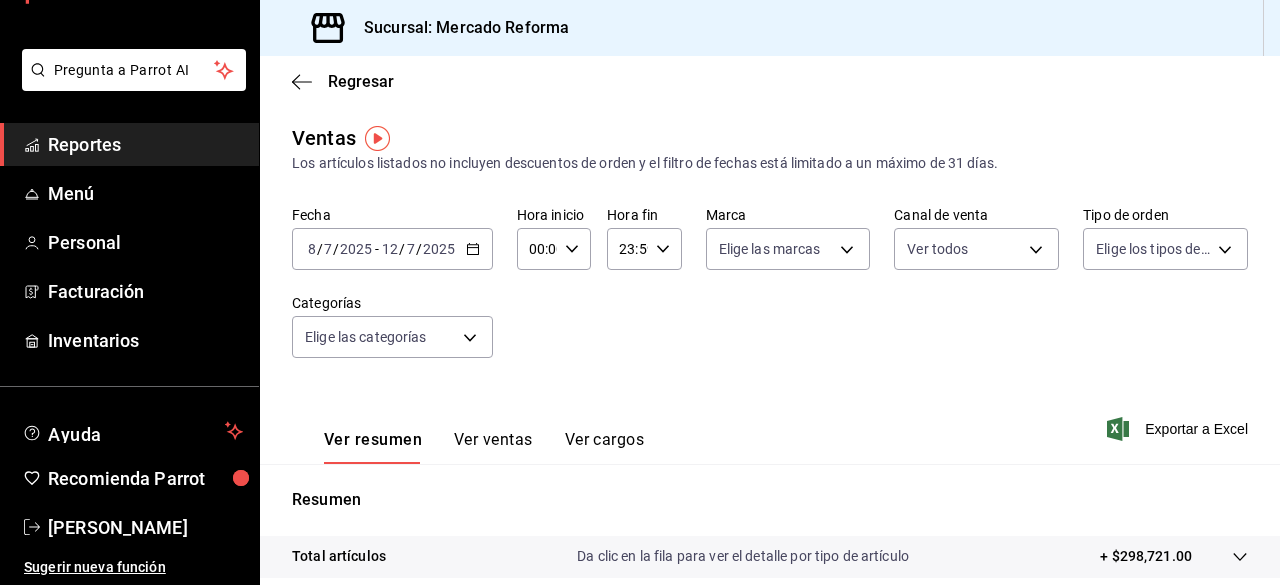 click 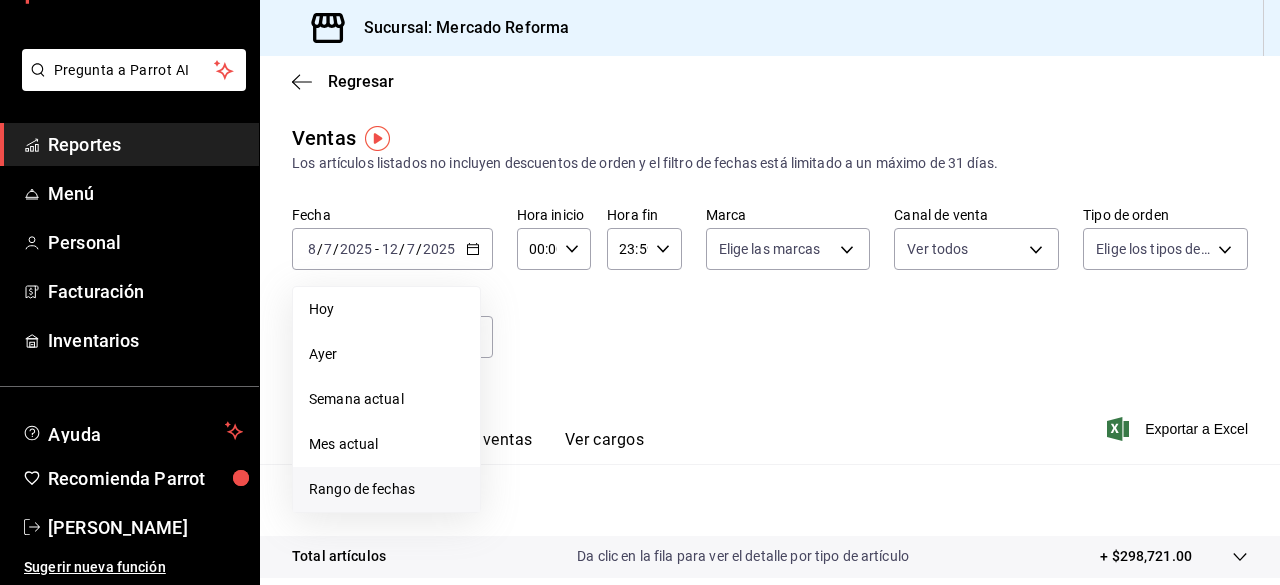 click on "Rango de fechas" at bounding box center (386, 489) 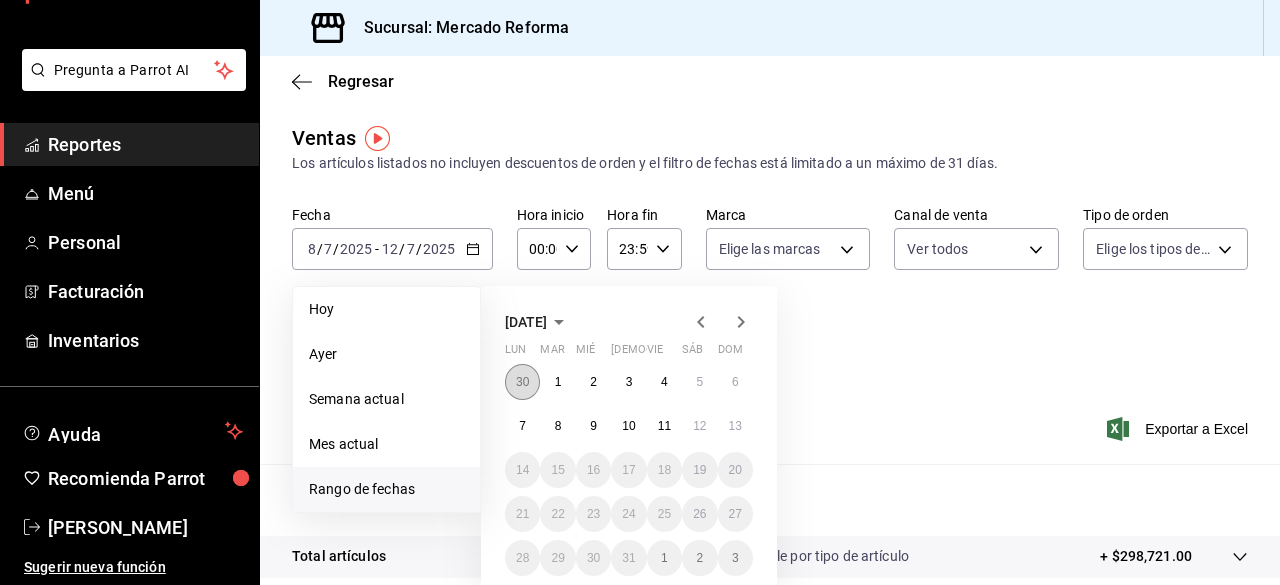 click on "30" at bounding box center (522, 382) 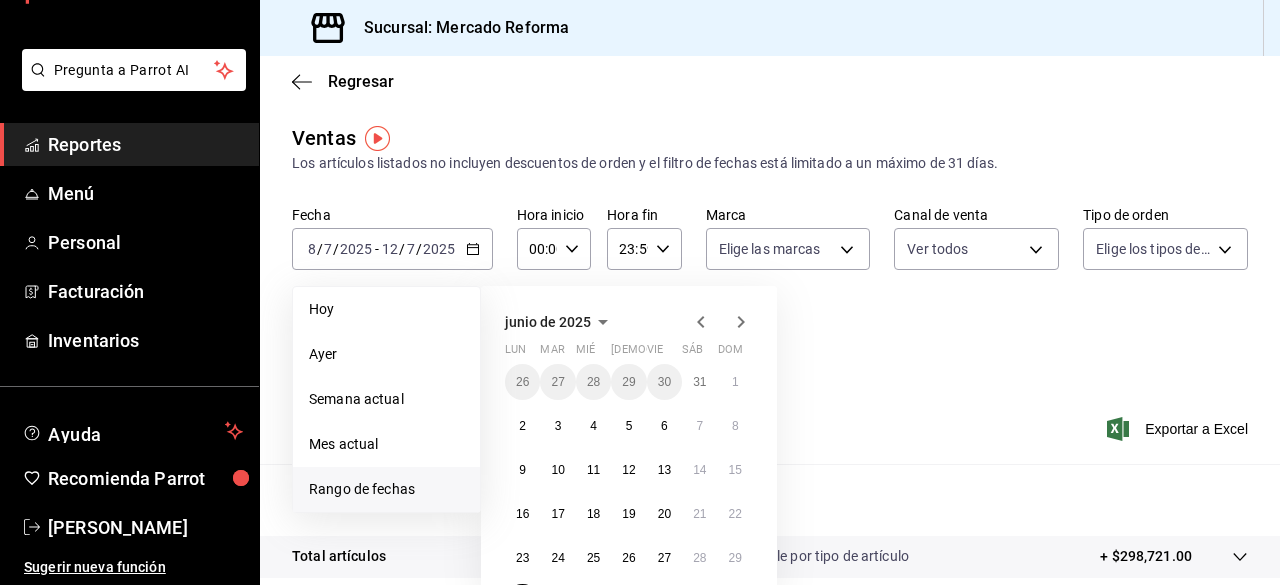 click 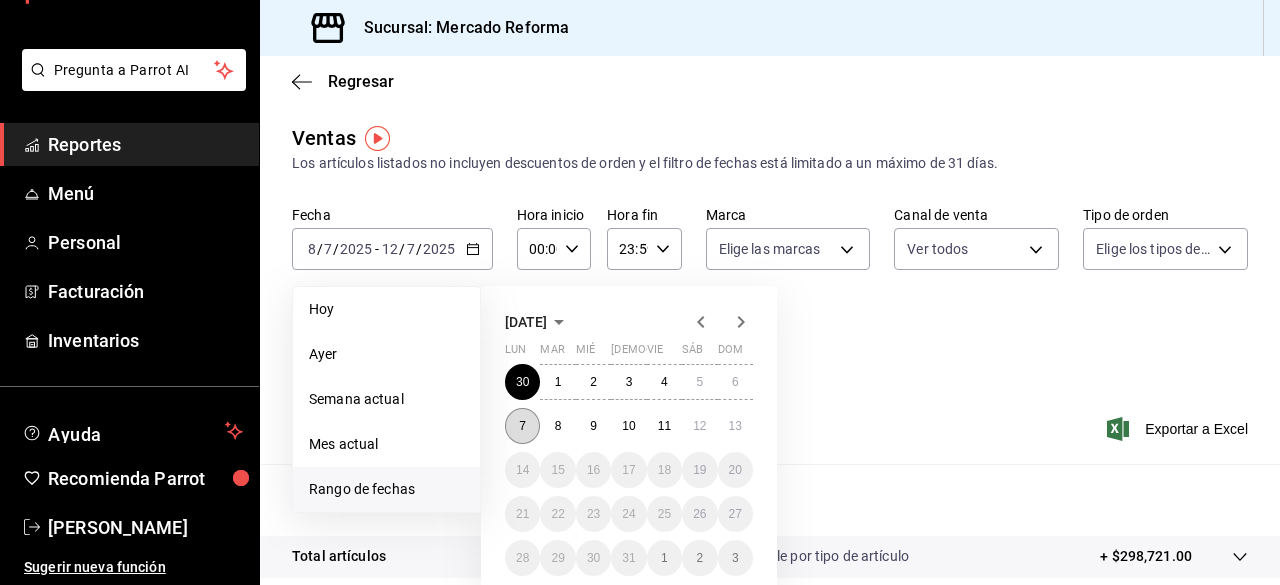 click on "7" at bounding box center (522, 426) 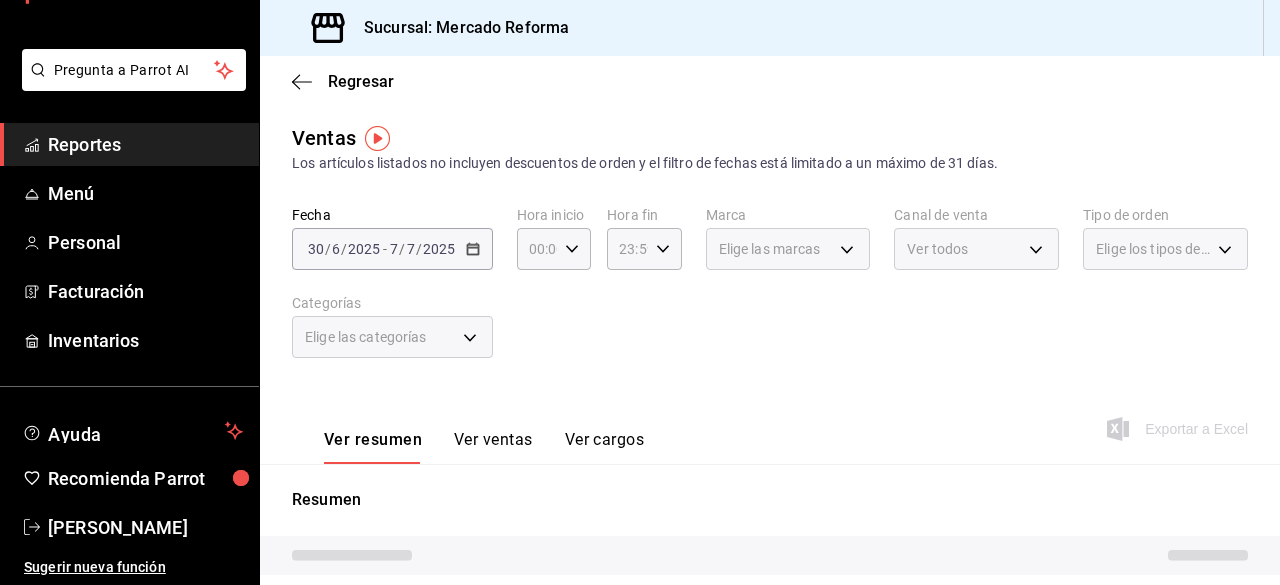 click on "/" at bounding box center [402, 249] 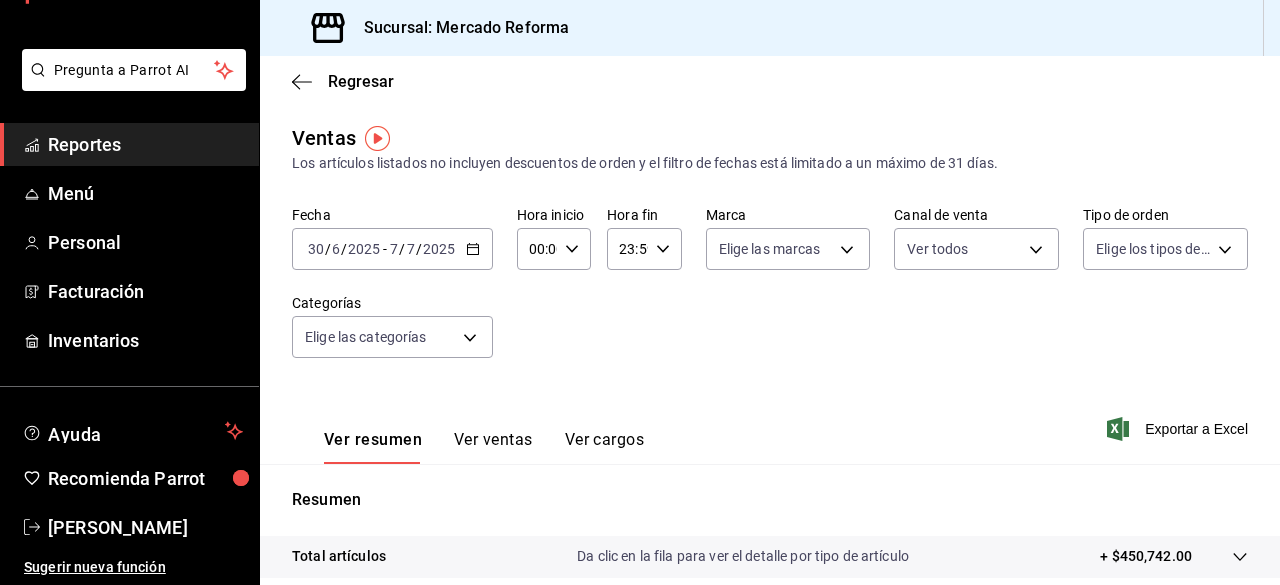 click 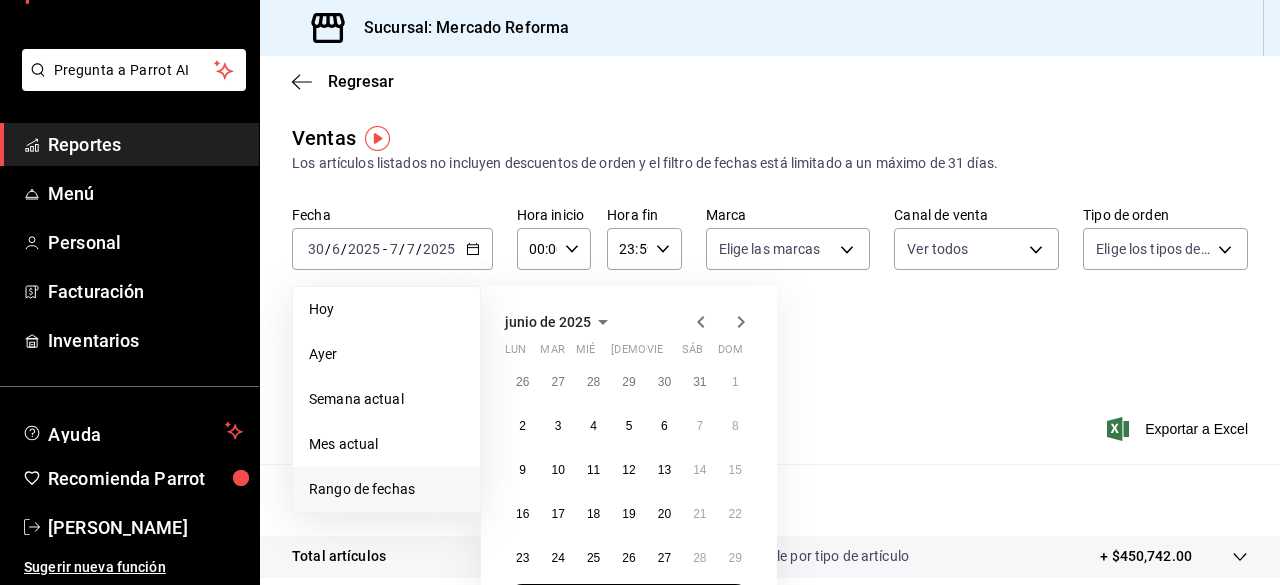 click 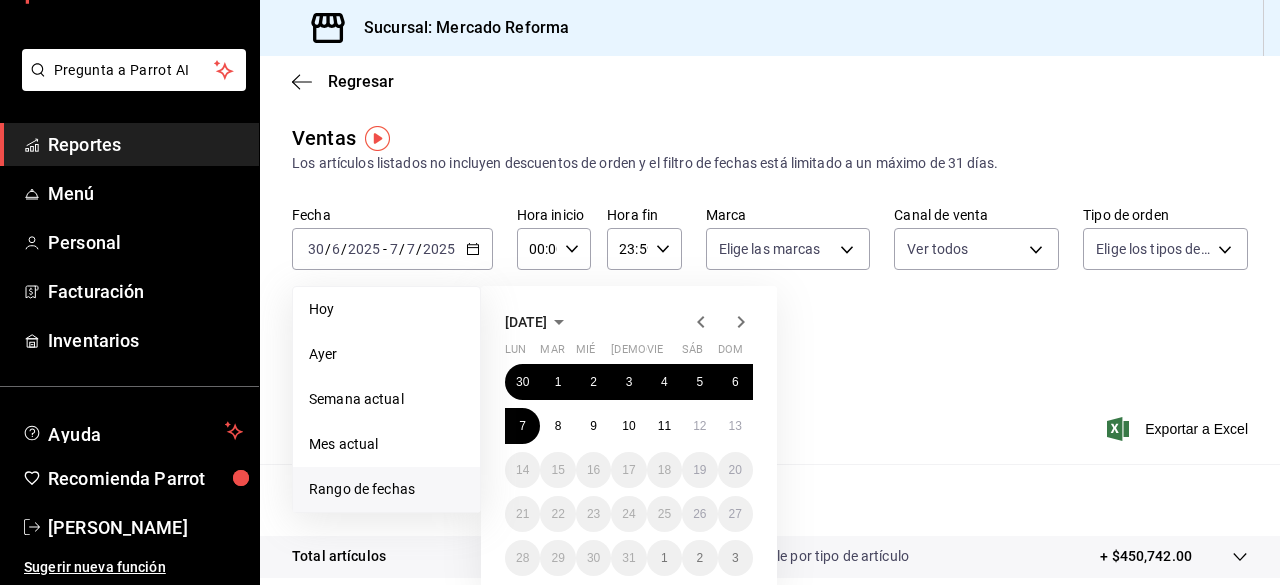 click on "Ver resumen Ver ventas Ver cargos Exportar a Excel" at bounding box center [770, 423] 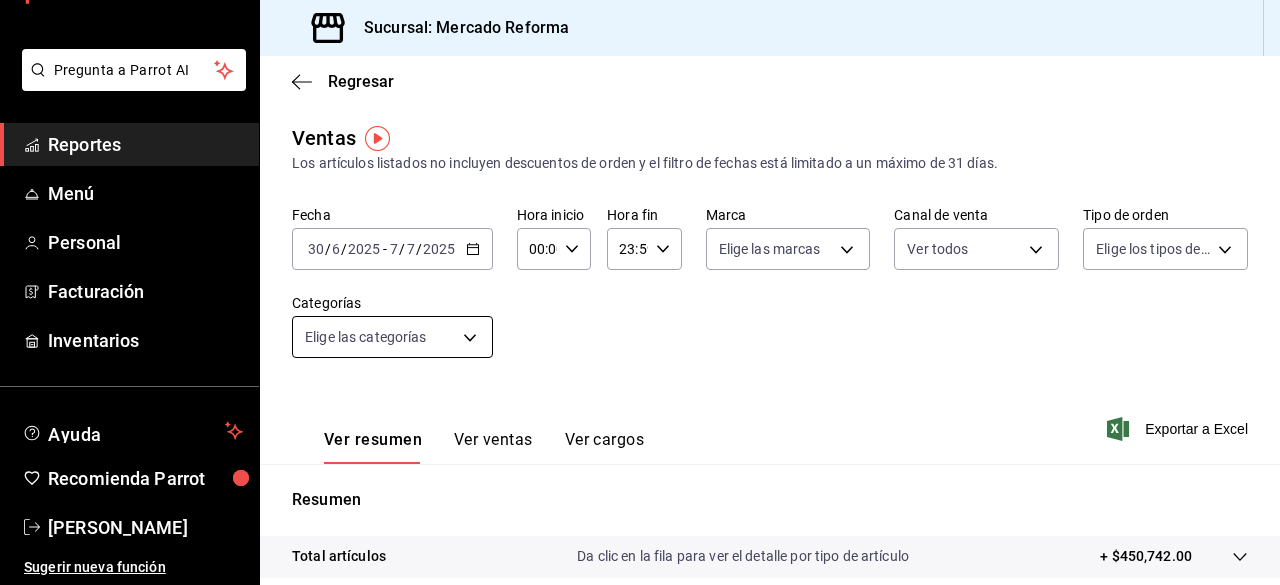 click on "Pregunta a Parrot AI Reportes   Menú   Personal   Facturación   Inventarios   Ayuda Recomienda Parrot   [PERSON_NAME]   Sugerir nueva función   Sucursal: Mercado Reforma Regresar Ventas Los artículos listados no incluyen descuentos de orden y el filtro de fechas está limitado a un máximo de 31 días. Fecha [DATE] [DATE] - [DATE] [DATE] Hora inicio 00:00 Hora inicio Hora fin 23:59 Hora fin Marca Elige las marcas Canal de venta Ver todos PARROT,UBER_EATS,RAPPI,DIDI_FOOD,ONLINE Tipo de orden Elige los tipos de orden Categorías Elige las categorías Ver resumen Ver ventas Ver cargos Exportar a Excel Resumen Total artículos Da clic en la fila para ver el detalle por tipo de artículo + $450,742.00 Cargos por servicio + $0.00 Venta bruta = $450,742.00 Descuentos totales - $4,776.20 Certificados de regalo - $3,156.00 Venta total = $442,809.80 Impuestos - $61,077.21 Venta neta = $381,732.59 Pregunta a Parrot AI Reportes   Menú   Personal   Facturación   Inventarios   Ayuda" at bounding box center (640, 292) 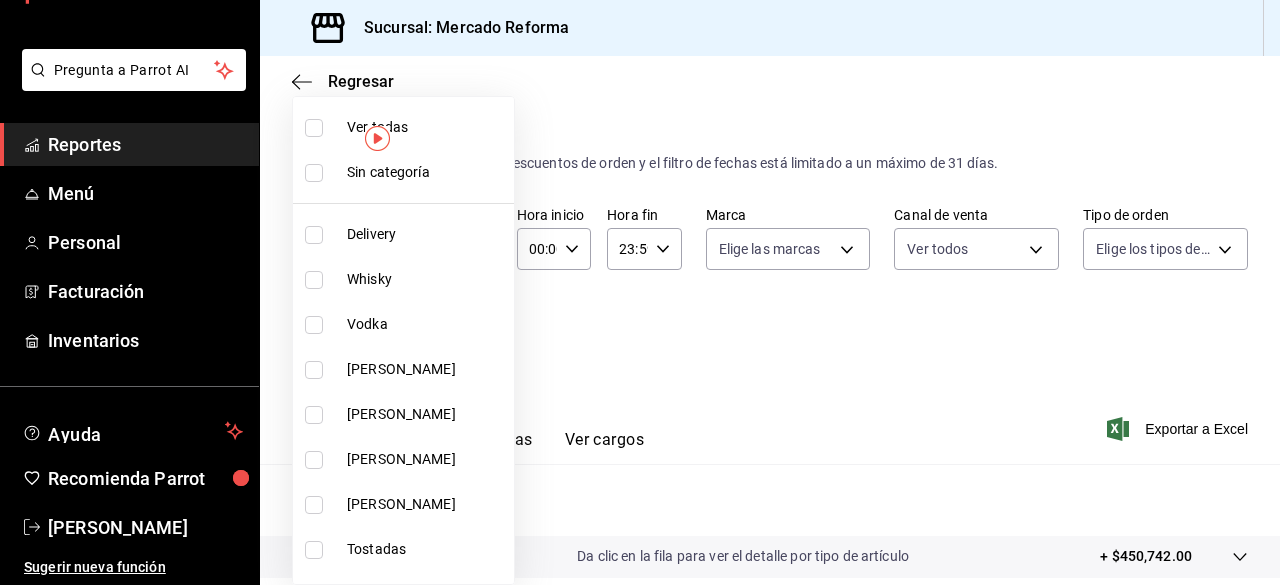 click at bounding box center [314, 128] 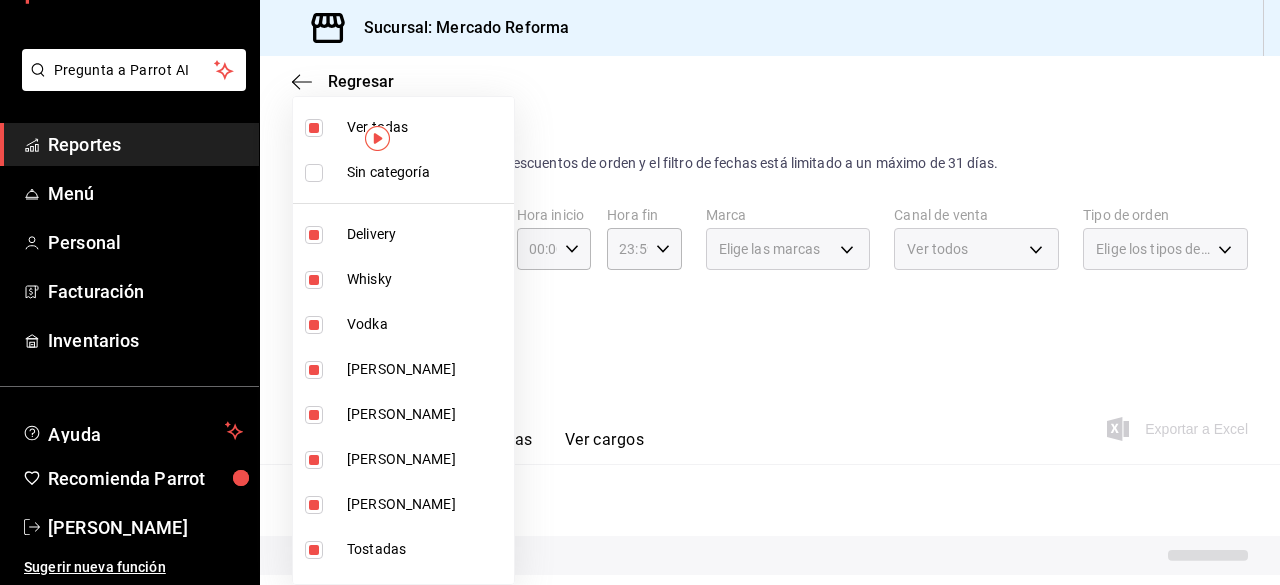 click at bounding box center [640, 292] 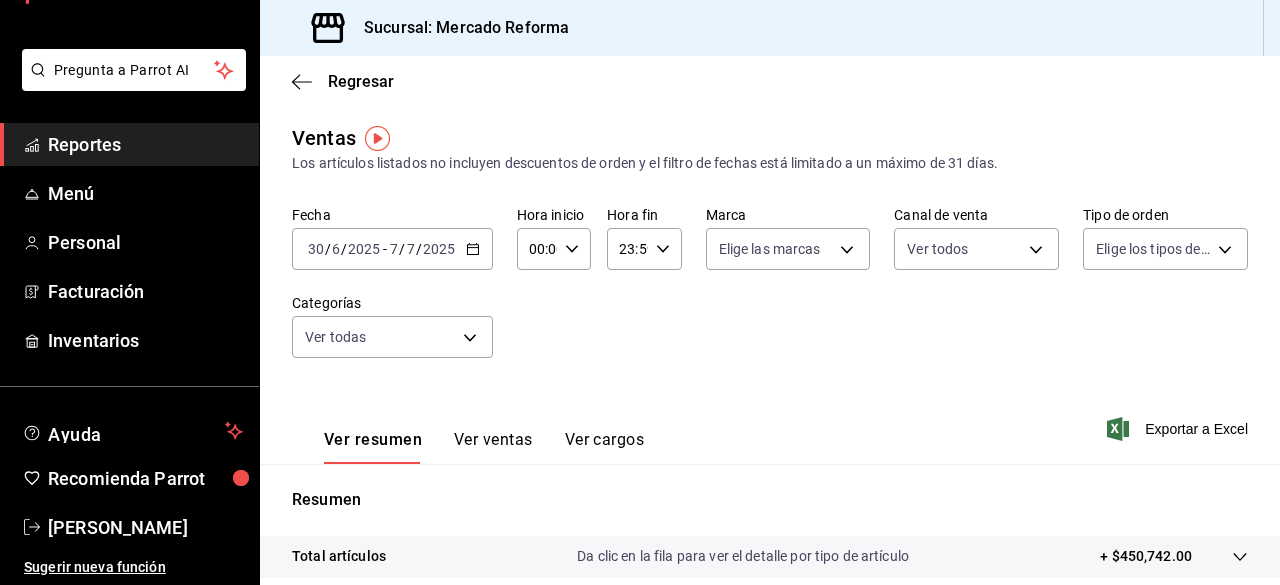 click 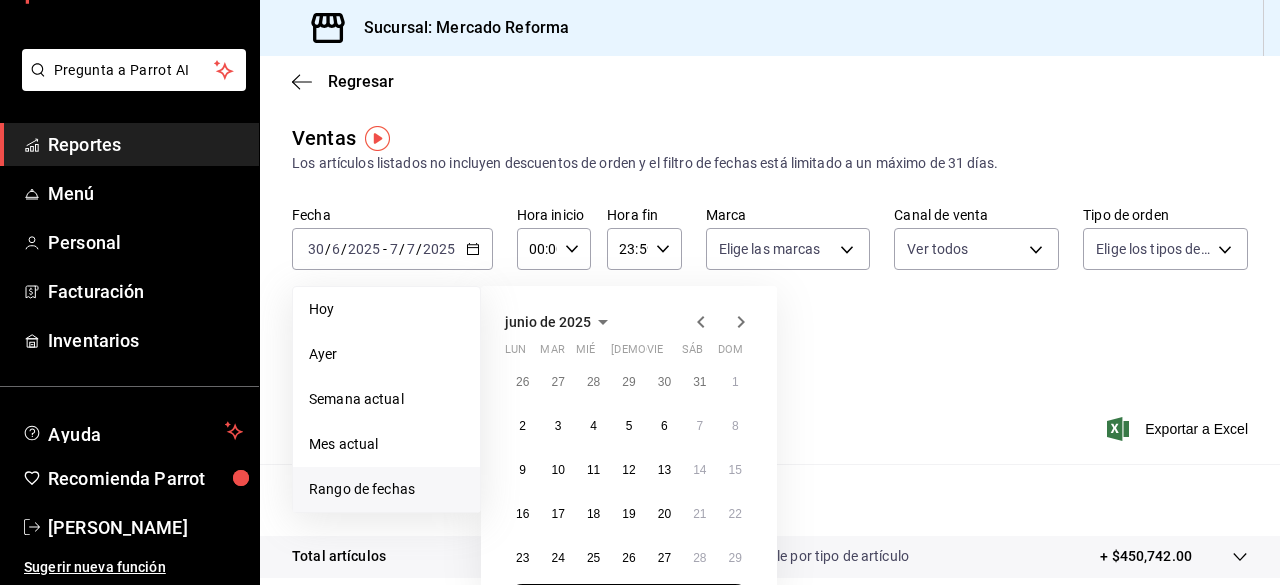 click 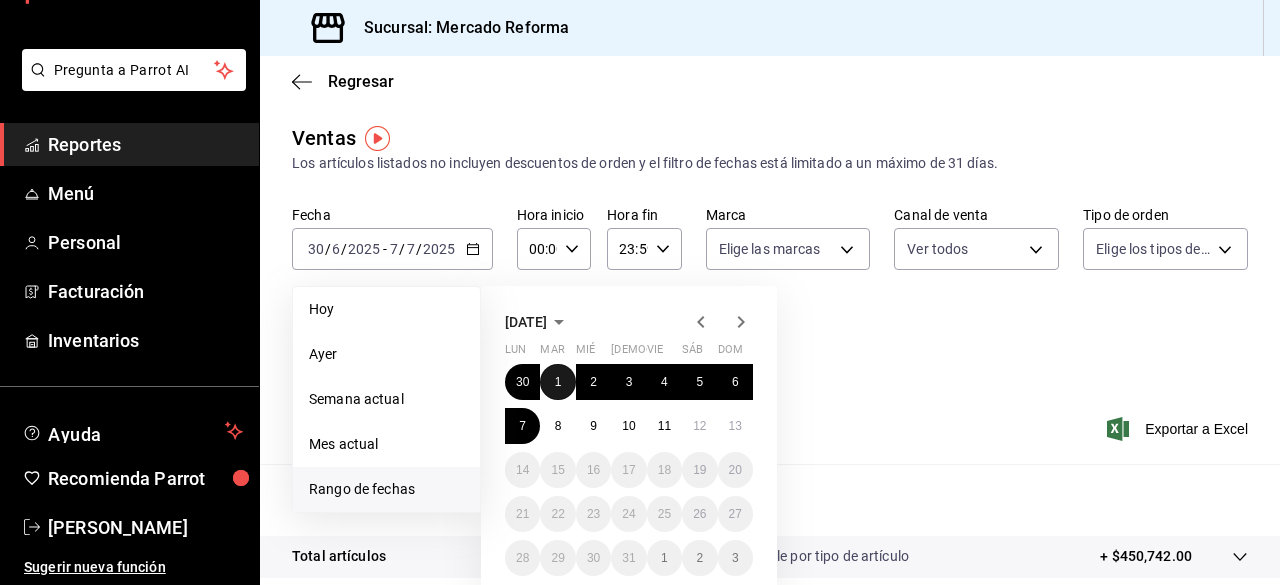 click on "1" at bounding box center [557, 382] 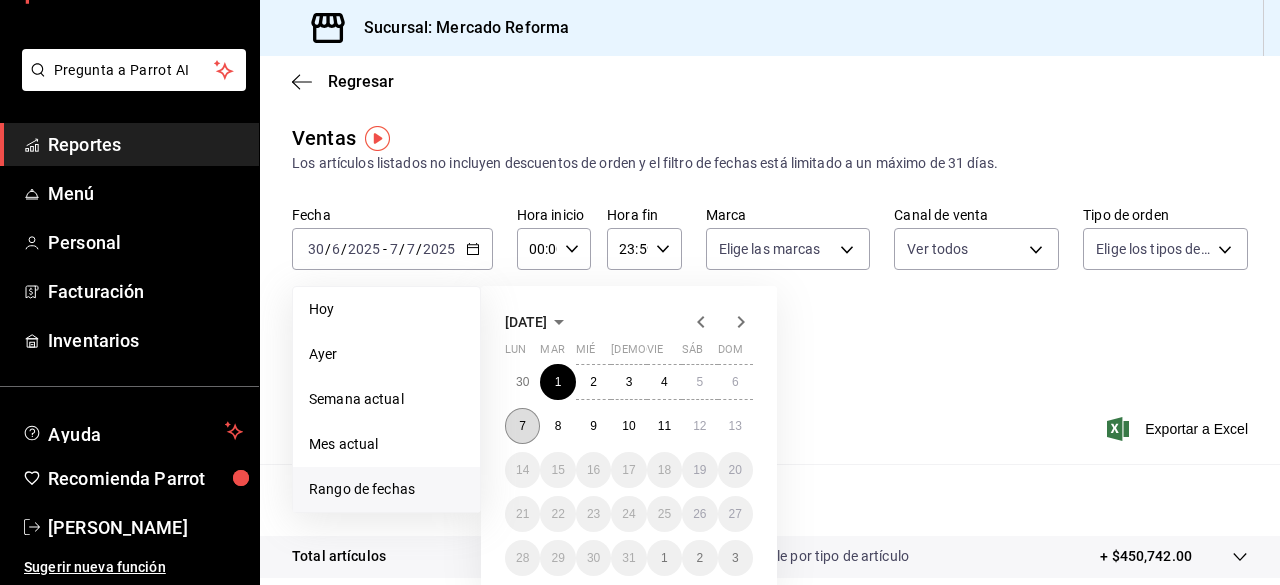 click on "7" at bounding box center [522, 426] 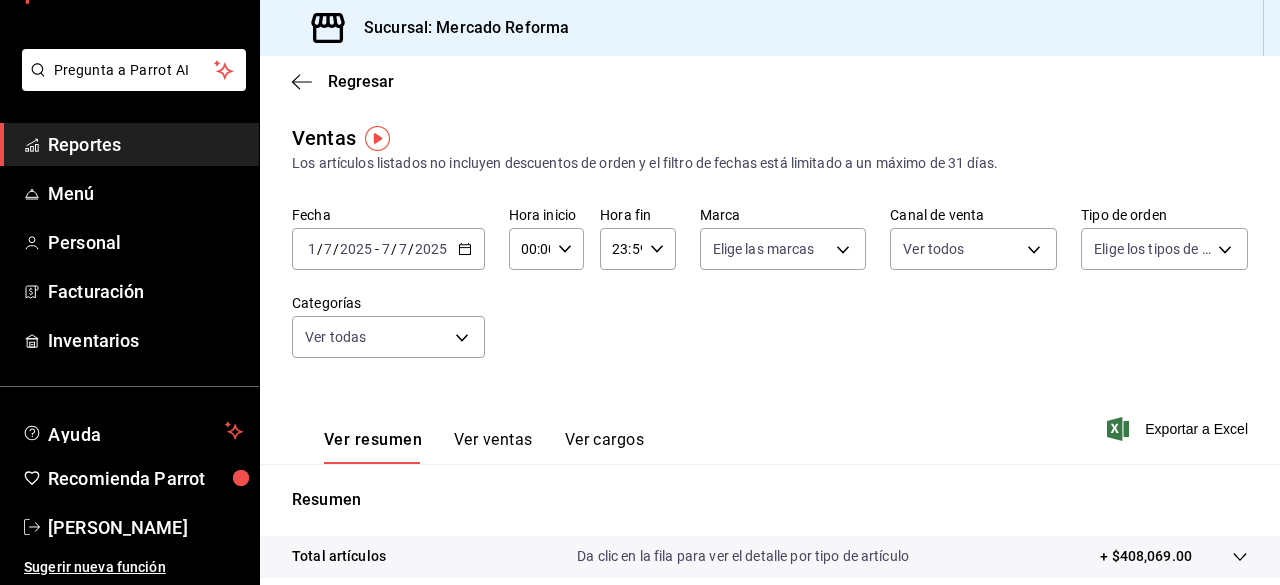 click 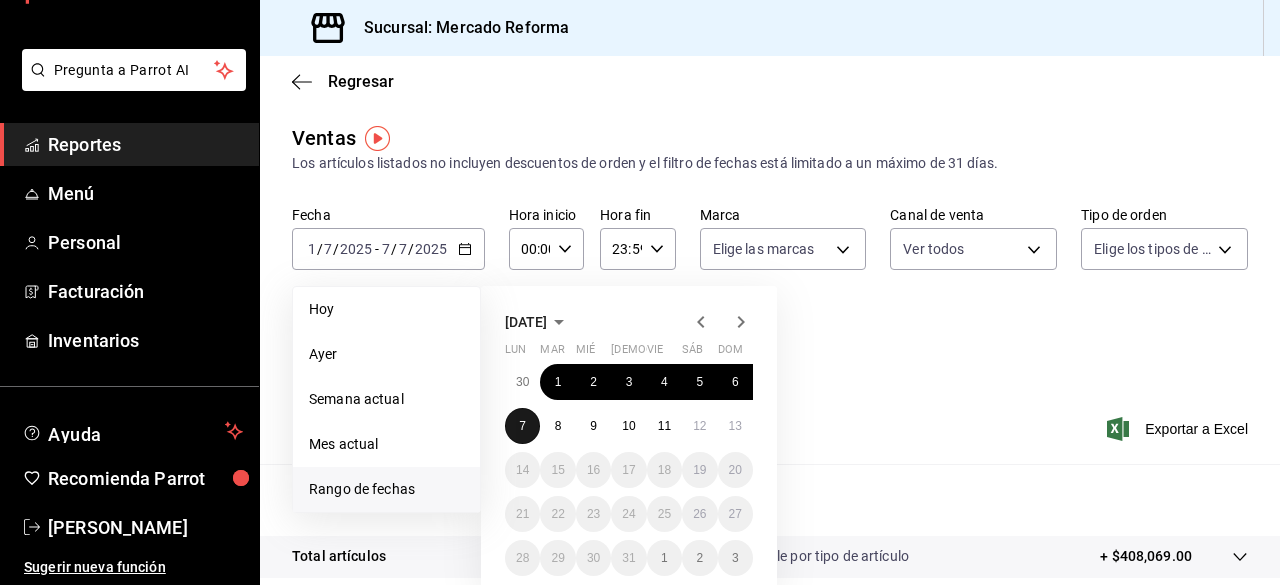 click on "7" at bounding box center (522, 426) 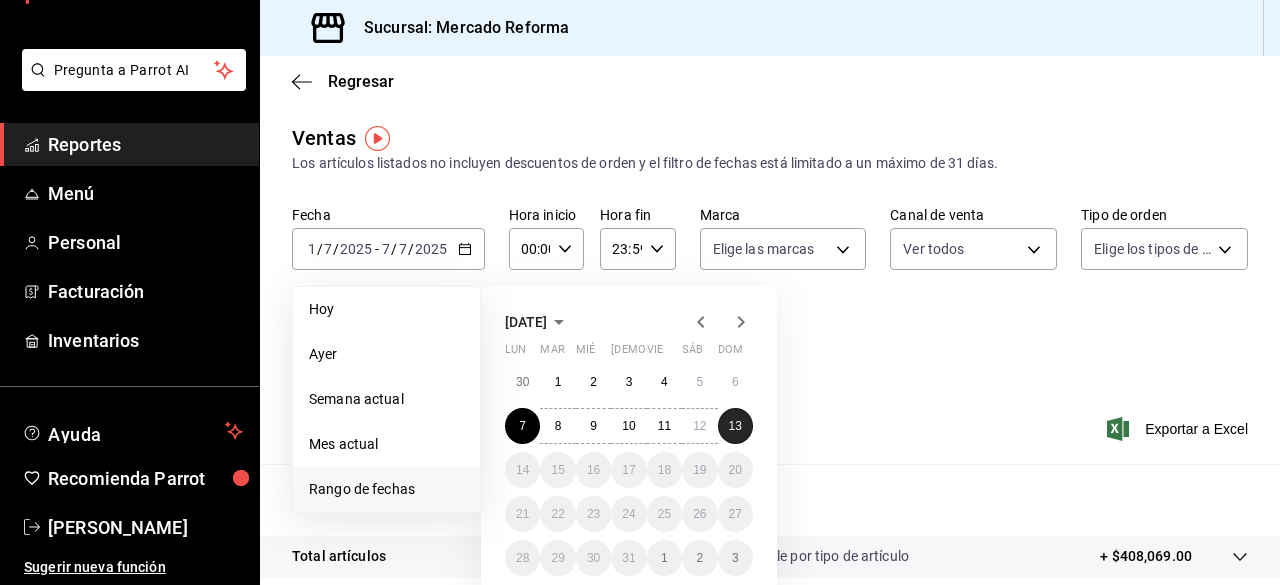 click on "13" at bounding box center [735, 426] 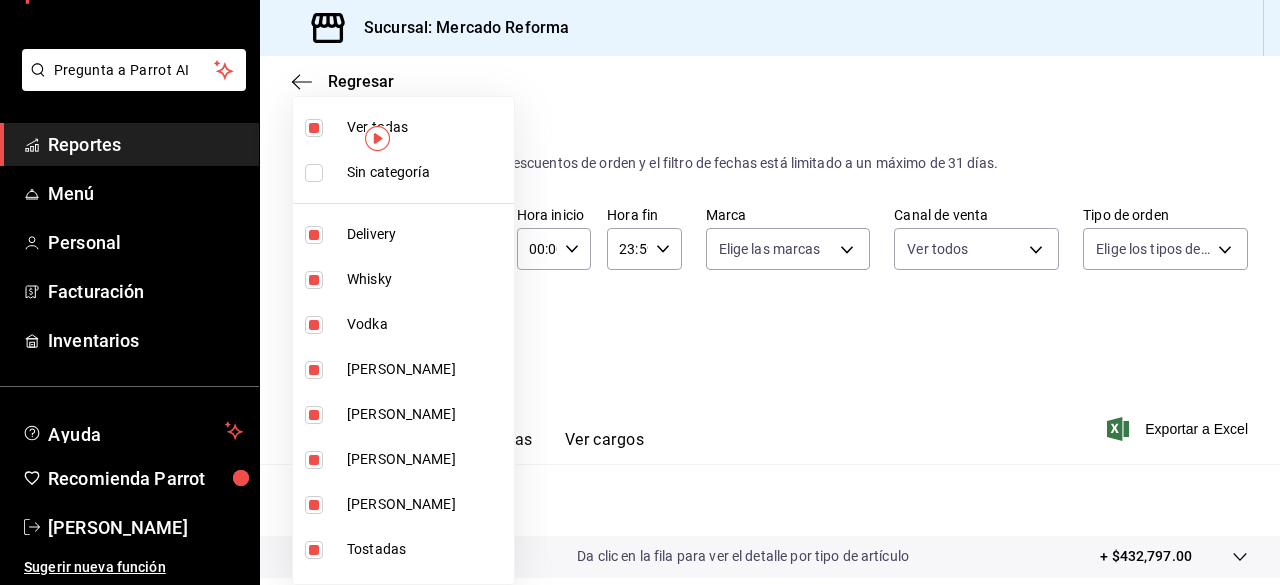 click on "Pregunta a Parrot AI Reportes   Menú   Personal   Facturación   Inventarios   Ayuda Recomienda Parrot   [PERSON_NAME]   Sugerir nueva función   Sucursal: Mercado Reforma Regresar Ventas Los artículos listados no incluyen descuentos de orden y el filtro de fechas está limitado a un máximo de 31 días. Fecha [DATE] [DATE] - [DATE] [DATE] Hora inicio 00:00 Hora inicio Hora fin 23:59 Hora fin Marca Elige las marcas Canal de venta Ver todos PARROT,UBER_EATS,RAPPI,DIDI_FOOD,ONLINE Tipo de orden Elige los tipos de orden Categorías Ver todas Ver resumen Ver ventas Ver cargos Exportar a Excel Resumen Total artículos Da clic en la fila para ver el detalle por tipo de artículo + $432,797.00 Cargos por servicio  Sin datos por que no se pueden calcular debido al filtro de categorías seleccionado Venta bruta = $432,797.00 Descuentos totales  Sin datos por que no se pueden calcular debido al filtro de categorías seleccionado Certificados de regalo Venta total = $432,797.00 Impuestos Reportes" at bounding box center (640, 292) 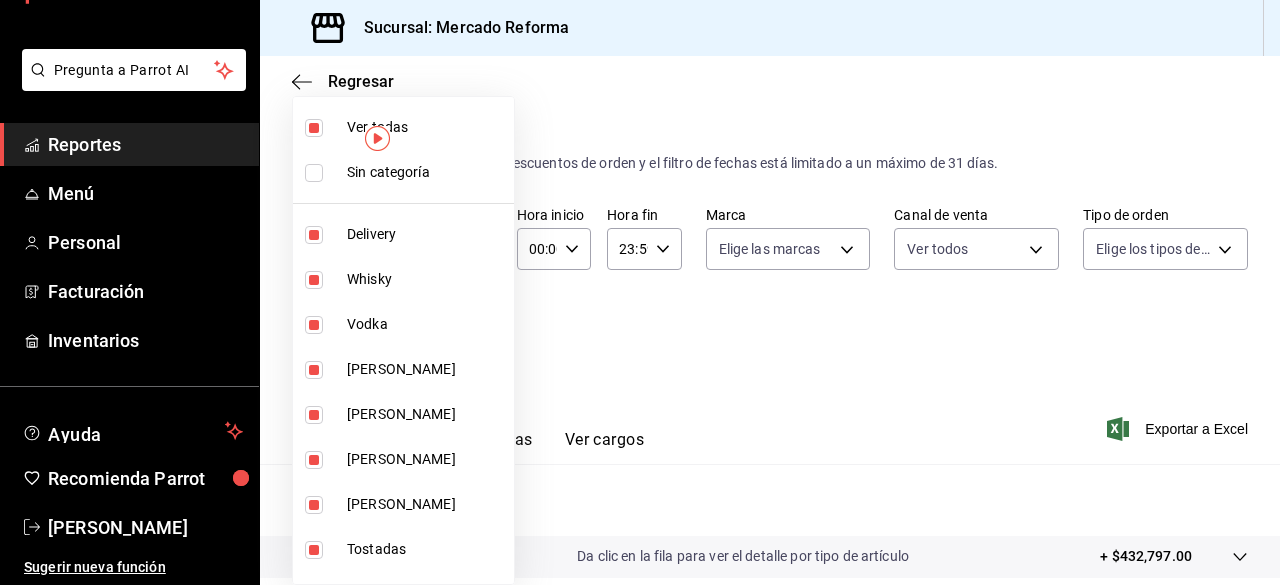 click at bounding box center [318, 128] 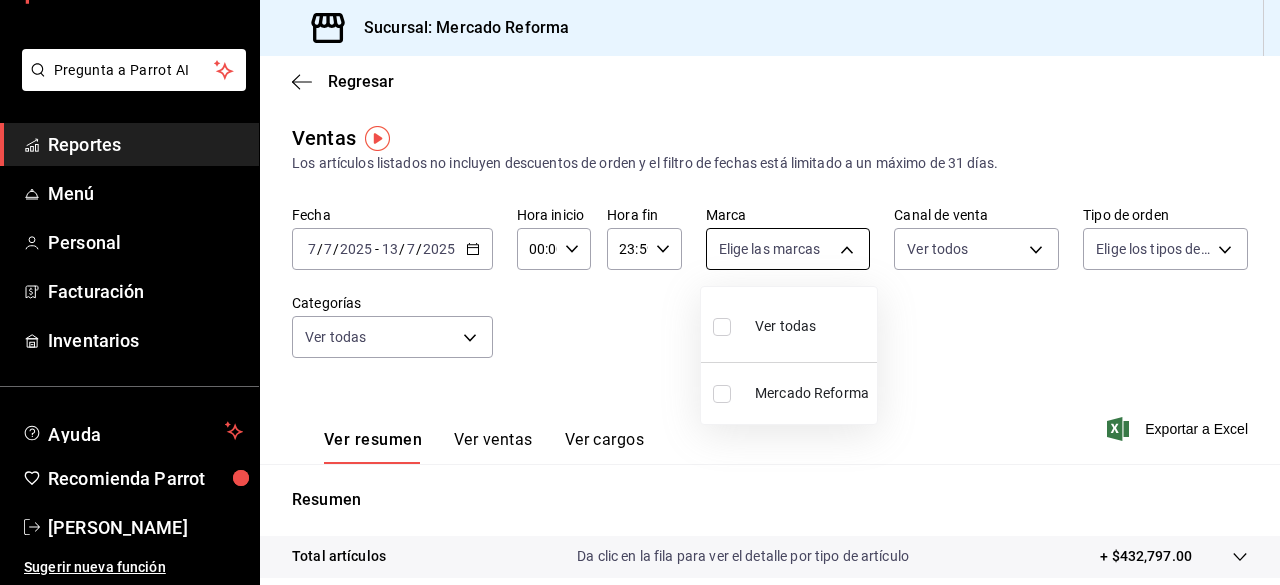 click on "Pregunta a Parrot AI Reportes   Menú   Personal   Facturación   Inventarios   Ayuda Recomienda Parrot   [PERSON_NAME]   Sugerir nueva función   Sucursal: Mercado Reforma Regresar Ventas Los artículos listados no incluyen descuentos de orden y el filtro de fechas está limitado a un máximo de 31 días. Fecha [DATE] [DATE] - [DATE] [DATE] Hora inicio 00:00 Hora inicio Hora fin 23:59 Hora fin Marca Elige las marcas Canal de venta Ver todos PARROT,UBER_EATS,RAPPI,DIDI_FOOD,ONLINE Tipo de orden Elige los tipos de orden Categorías Ver todas Ver resumen Ver ventas Ver cargos Exportar a Excel Resumen Total artículos Da clic en la fila para ver el detalle por tipo de artículo + $432,797.00 Cargos por servicio + $0.00 Venta bruta = $432,797.00 Descuentos totales - $5,713.39 Certificados de regalo - $1,640.00 Venta total = $425,443.61 Impuestos - $58,681.88 Venta neta = $366,761.73 Pregunta a Parrot AI Reportes   Menú   Personal   Facturación   Inventarios   Ayuda Recomienda Parrot" at bounding box center (640, 292) 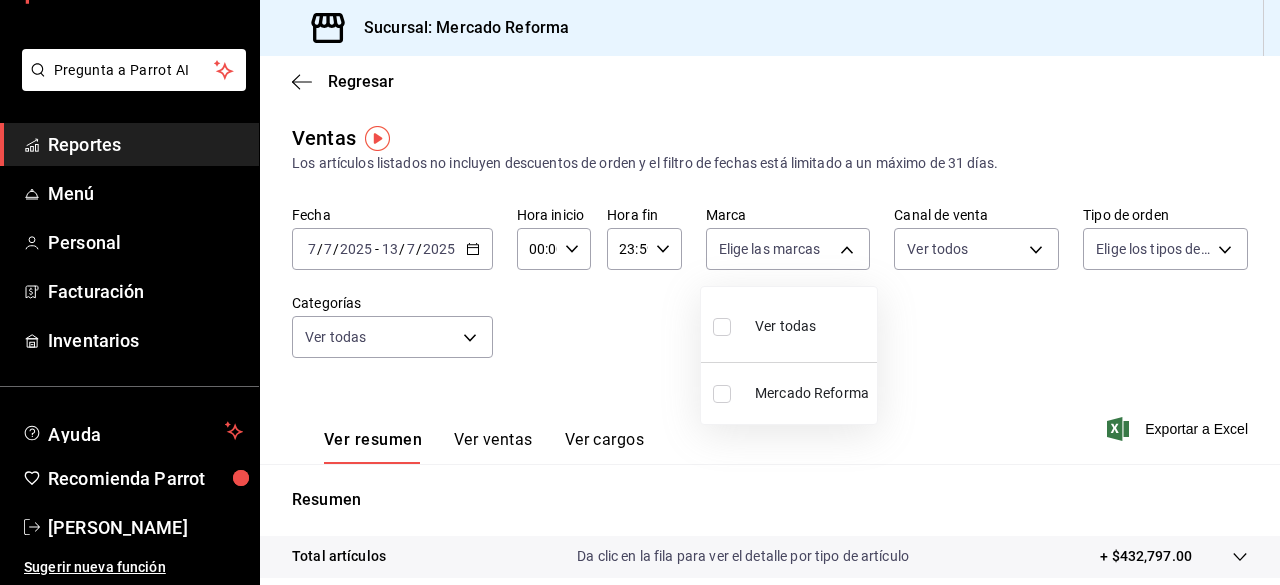 click at bounding box center (722, 327) 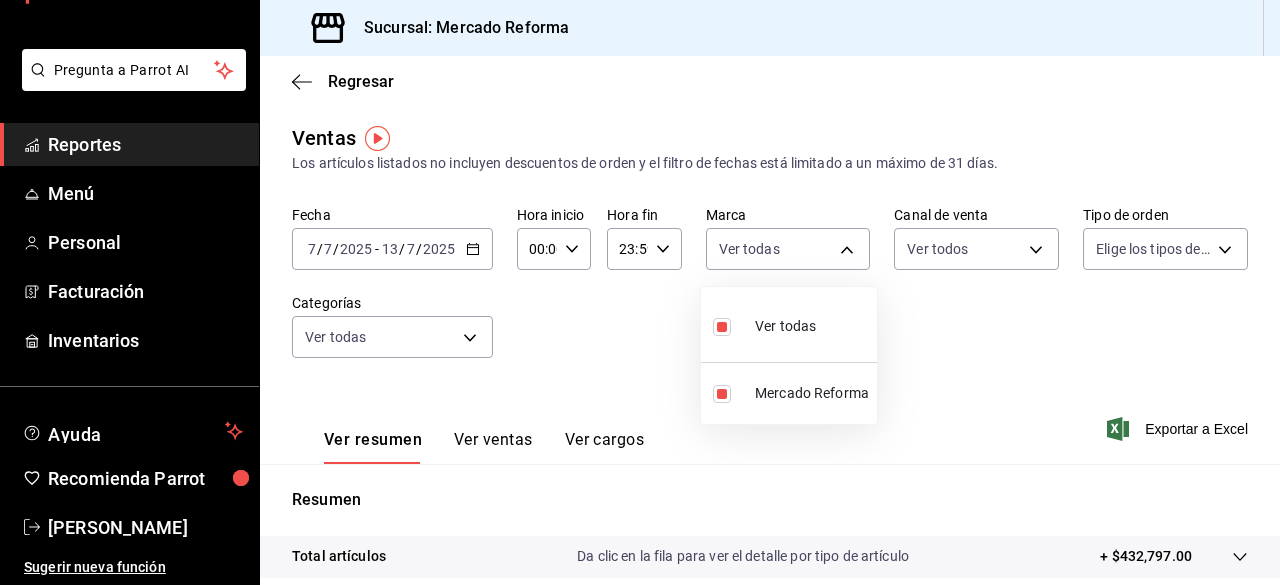 click at bounding box center [640, 292] 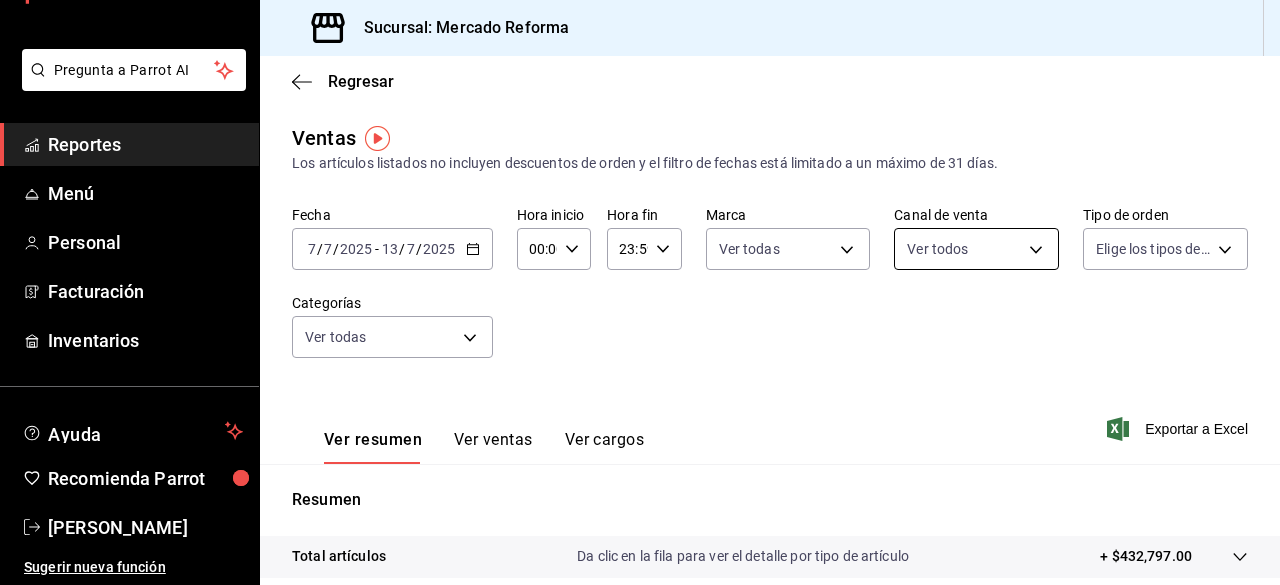 click on "Pregunta a Parrot AI Reportes   Menú   Personal   Facturación   Inventarios   Ayuda Recomienda Parrot   [PERSON_NAME]   Sugerir nueva función   Sucursal: Mercado Reforma Regresar Ventas Los artículos listados no incluyen descuentos de orden y el filtro de fechas está limitado a un máximo de 31 días. Fecha [DATE] [DATE] - [DATE] [DATE] Hora inicio 00:00 Hora inicio Hora fin 23:59 Hora fin Marca Ver todas ae828a00-f9e9-46fb-a95c-bc024de736cf Canal de venta Ver todos PARROT,UBER_EATS,RAPPI,DIDI_FOOD,ONLINE Tipo de orden Elige los tipos de orden Categorías Ver todas Ver resumen Ver ventas Ver cargos Exportar a Excel Resumen Total artículos Da clic en la fila para ver el detalle por tipo de artículo + $432,797.00 Cargos por servicio  Sin datos por que no se pueden calcular debido al filtro de categorías seleccionado Venta bruta = $432,797.00 Descuentos totales  Sin datos por que no se pueden calcular debido al filtro de categorías seleccionado Certificados de regalo Venta total" at bounding box center (640, 292) 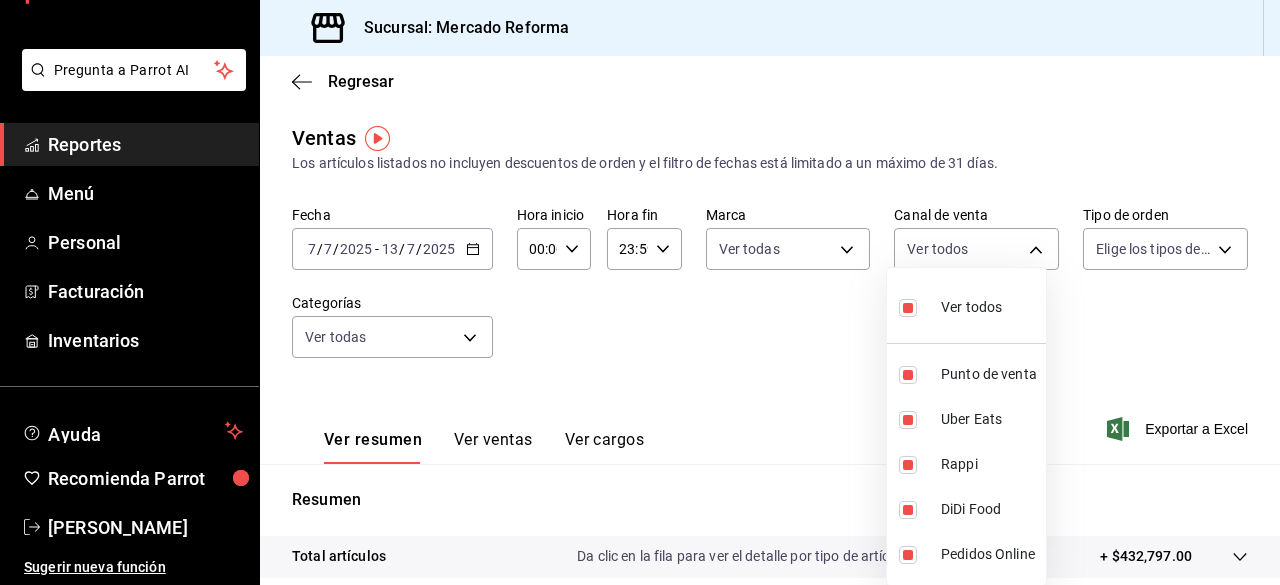 click at bounding box center [908, 308] 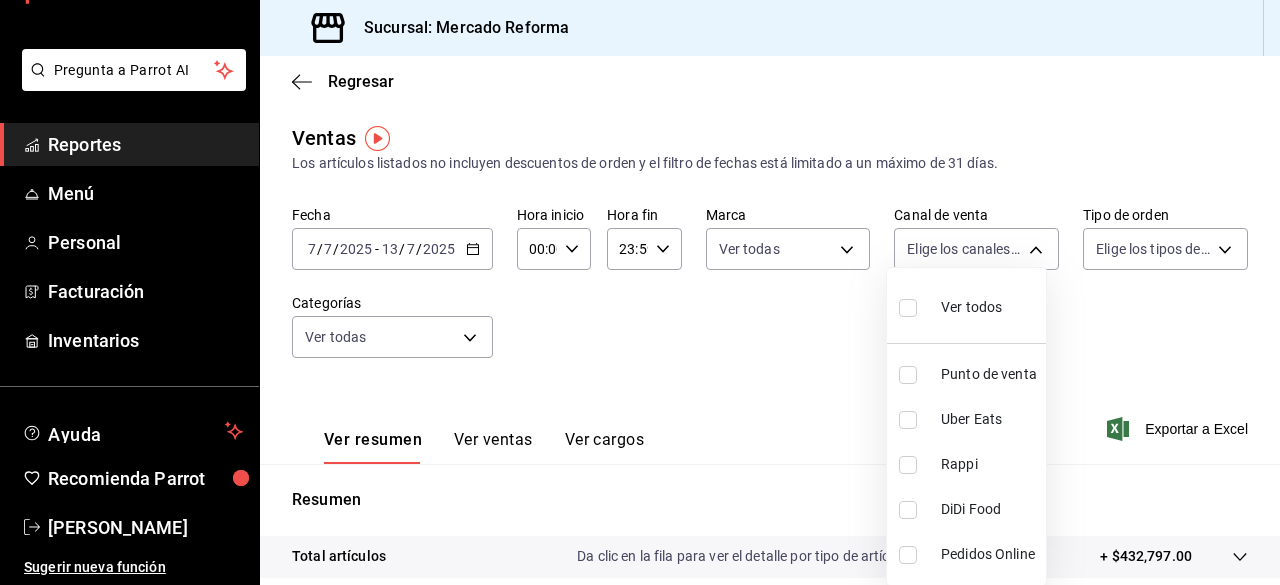 click at bounding box center [640, 292] 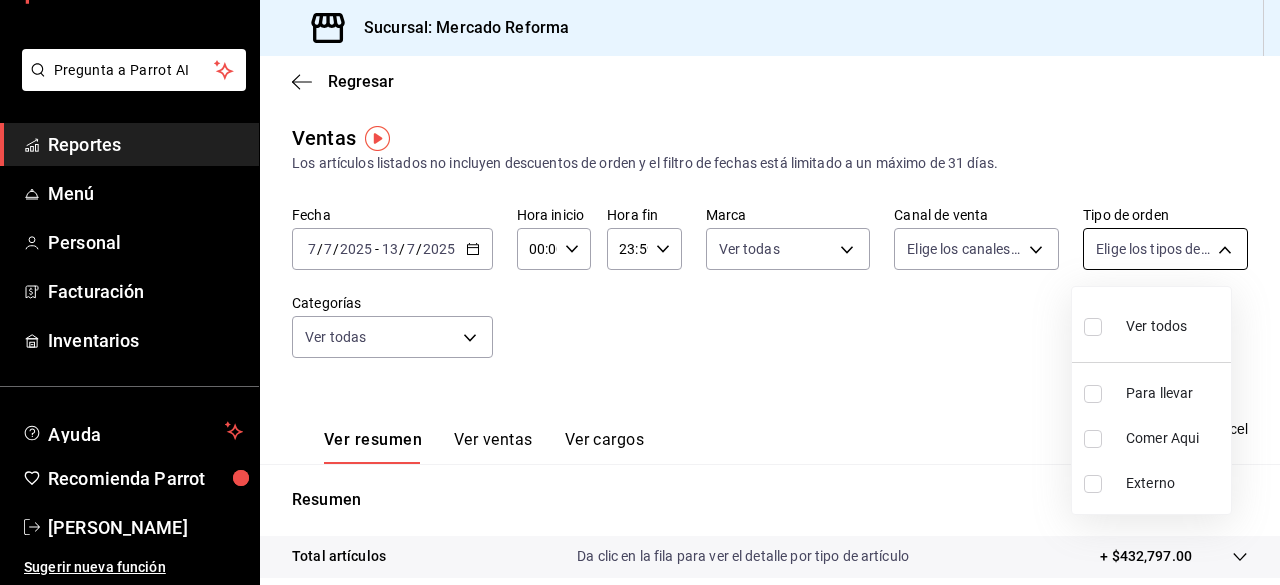 click on "Pregunta a Parrot AI Reportes   Menú   Personal   Facturación   Inventarios   Ayuda Recomienda Parrot   [PERSON_NAME]   Sugerir nueva función   Sucursal: Mercado Reforma Regresar Ventas Los artículos listados no incluyen descuentos de orden y el filtro de fechas está limitado a un máximo de 31 días. Fecha [DATE] [DATE] - [DATE] [DATE] Hora inicio 00:00 Hora inicio Hora fin 23:59 Hora fin Marca Ver todas ae828a00-f9e9-46fb-a95c-bc024de736cf Canal de venta Elige los canales de venta Tipo de orden Elige los tipos de orden Categorías Ver todas Ver resumen Ver ventas Ver cargos Exportar a Excel Resumen Total artículos Da clic en la fila para ver el detalle por tipo de artículo + $432,797.00 Cargos por servicio  Sin datos por que no se pueden calcular debido al filtro de categorías seleccionado Venta bruta = $432,797.00 Descuentos totales  Sin datos por que no se pueden calcular debido al filtro de categorías seleccionado Certificados de regalo Venta total = $432,797.00 Impuestos" at bounding box center [640, 292] 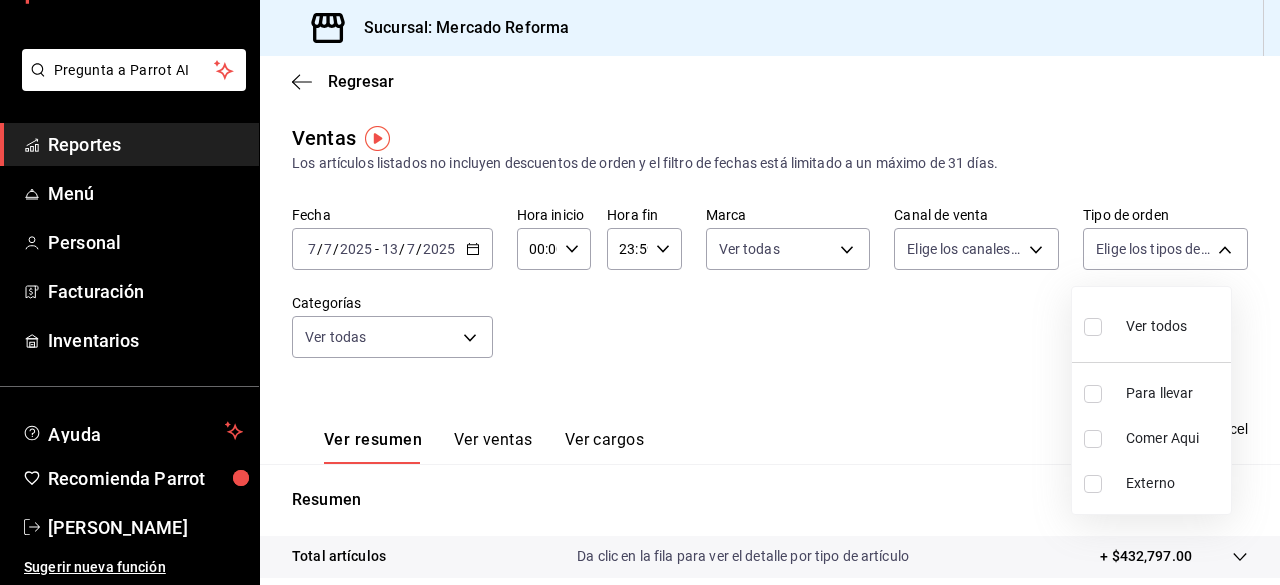 click at bounding box center (1093, 327) 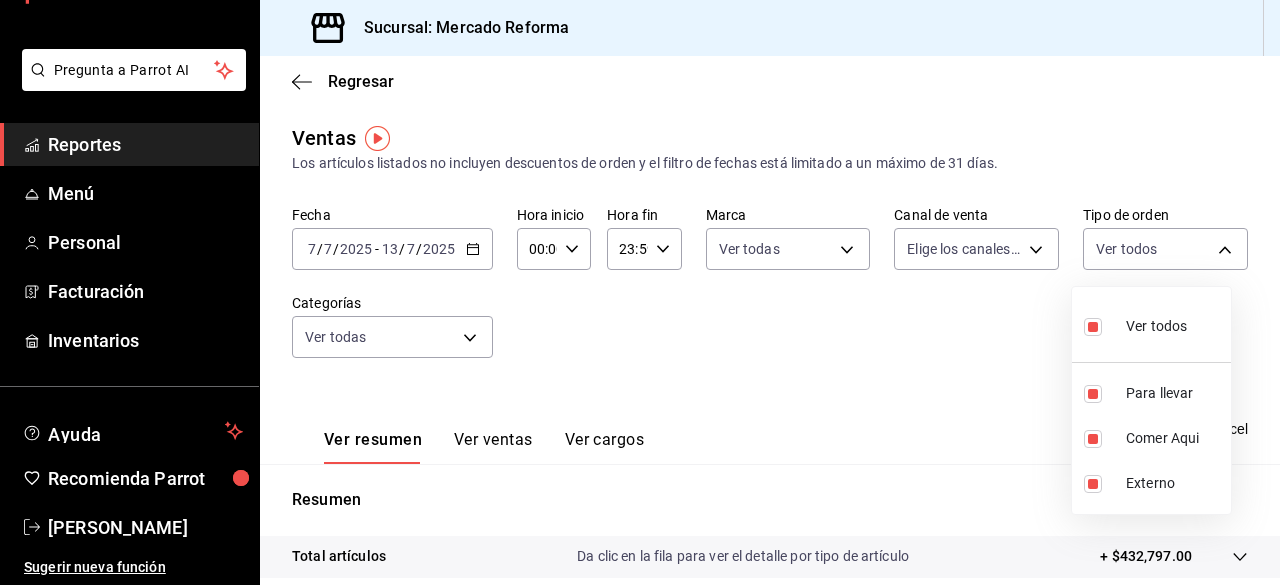 click at bounding box center (640, 292) 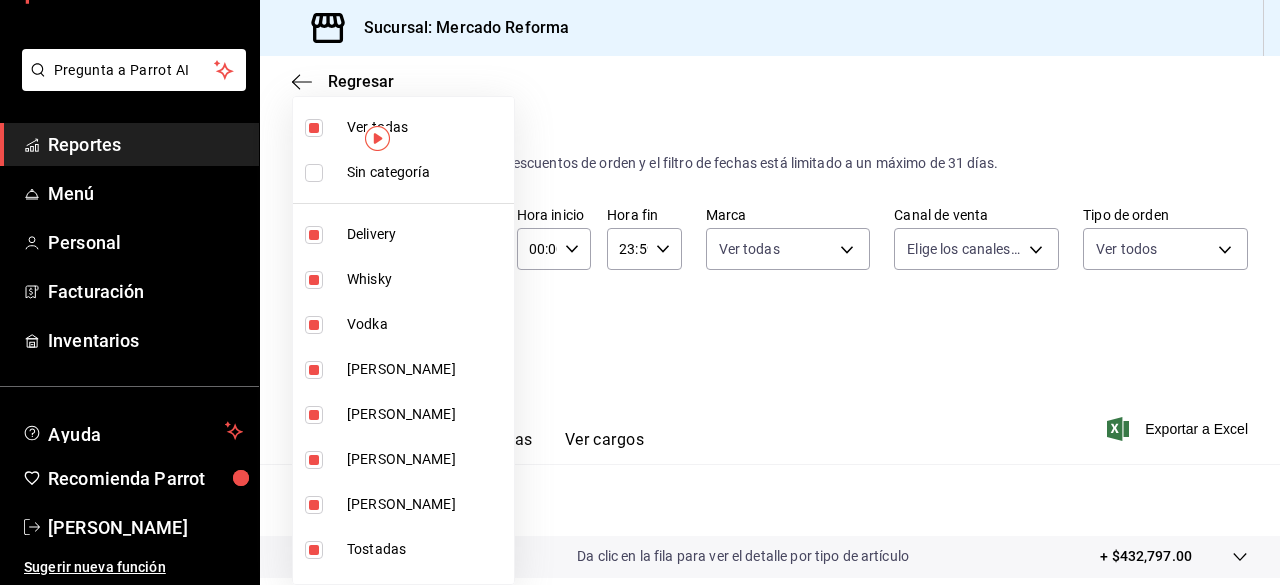 click on "Pregunta a Parrot AI Reportes   Menú   Personal   Facturación   Inventarios   Ayuda Recomienda Parrot   [PERSON_NAME]   Sugerir nueva función   Sucursal: Mercado Reforma Regresar Ventas Los artículos listados no incluyen descuentos de orden y el filtro de fechas está limitado a un máximo de 31 días. Fecha [DATE] [DATE] - [DATE] [DATE] Hora inicio 00:00 Hora inicio Hora fin 23:59 Hora fin Marca Ver todas ae828a00-f9e9-46fb-a95c-bc024de736cf Canal de venta Elige los canales de venta Tipo de orden Ver todos 543b6f55-63b3-4283-b38a-1c71103a1357,8967f16d-2e4d-4984-8791-673d8c0d58d4,EXTERNAL Categorías Ver todas Ver resumen Ver ventas Ver cargos Exportar a Excel Resumen Total artículos Da clic en la fila para ver el detalle por tipo de artículo + $432,797.00 Cargos por servicio  Sin datos por que no se pueden calcular debido al filtro de categorías seleccionado Venta bruta = $432,797.00 Descuentos totales Certificados de regalo Venta total = $432,797.00 Impuestos - $58,681.88" at bounding box center [640, 292] 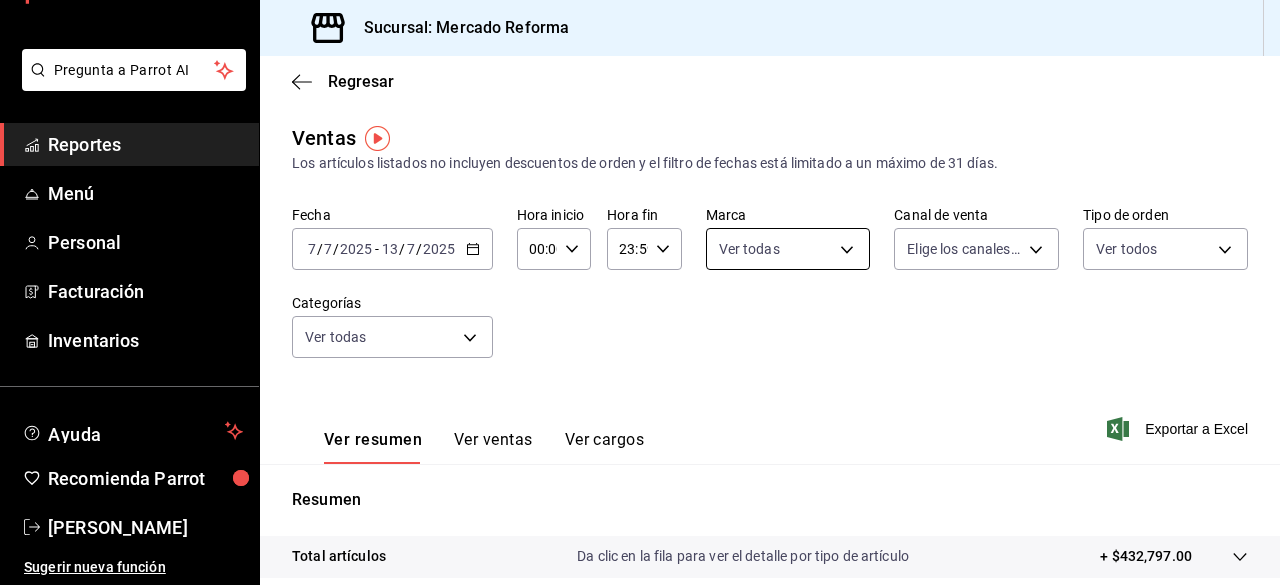 click on "Pregunta a Parrot AI Reportes   Menú   Personal   Facturación   Inventarios   Ayuda Recomienda Parrot   [PERSON_NAME]   Sugerir nueva función   Sucursal: Mercado Reforma Regresar Ventas Los artículos listados no incluyen descuentos de orden y el filtro de fechas está limitado a un máximo de 31 días. Fecha [DATE] [DATE] - [DATE] [DATE] Hora inicio 00:00 Hora inicio Hora fin 23:59 Hora fin Marca Ver todas ae828a00-f9e9-46fb-a95c-bc024de736cf Canal de venta Elige los canales de venta Tipo de orden Ver todos 543b6f55-63b3-4283-b38a-1c71103a1357,8967f16d-2e4d-4984-8791-673d8c0d58d4,EXTERNAL Categorías Ver todas Ver resumen Ver ventas Ver cargos Exportar a Excel Resumen Total artículos Da clic en la fila para ver el detalle por tipo de artículo + $432,797.00 Cargos por servicio  Sin datos por que no se pueden calcular debido al filtro de categorías seleccionado Venta bruta = $432,797.00 Descuentos totales Certificados de regalo Venta total = $432,797.00 Impuestos - $58,681.88" at bounding box center [640, 292] 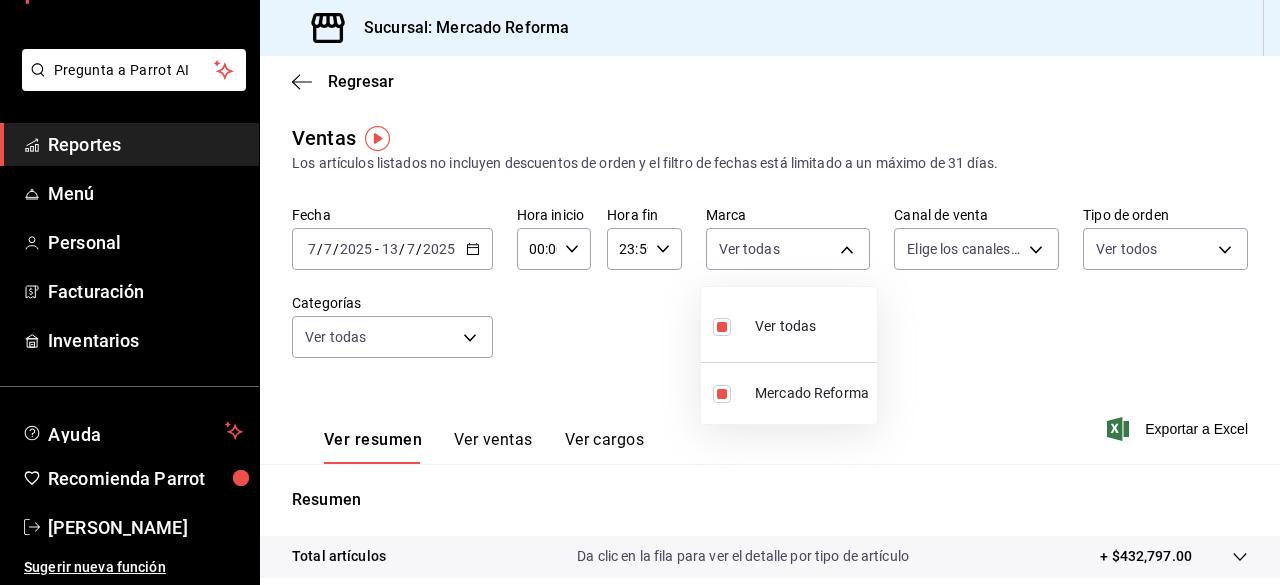 click at bounding box center [640, 292] 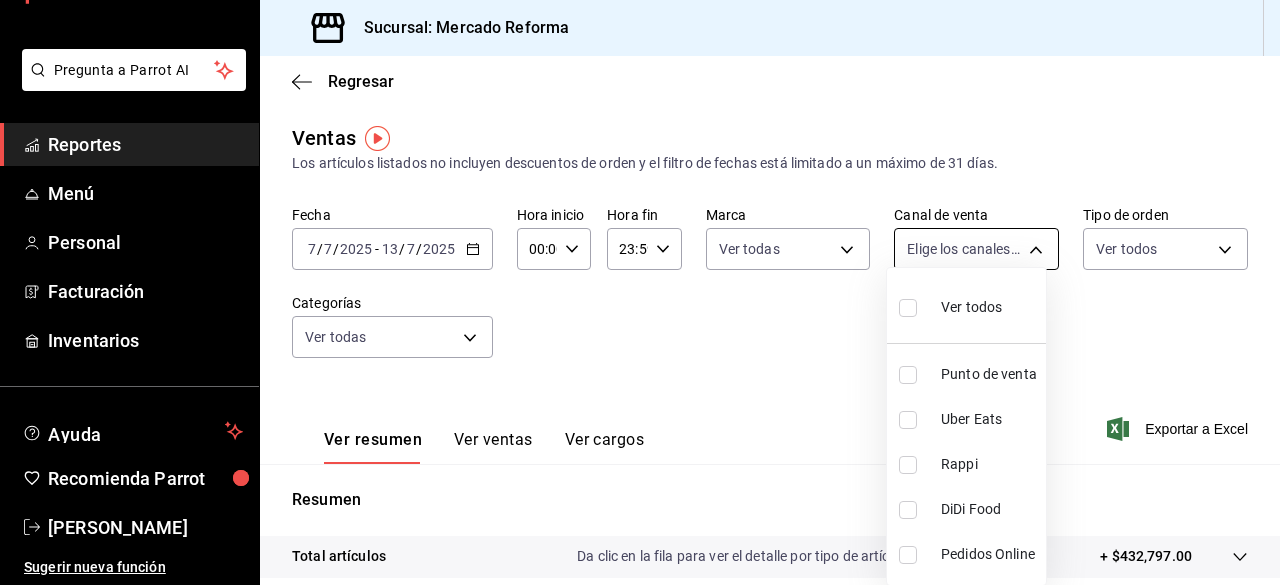 click on "Pregunta a Parrot AI Reportes   Menú   Personal   Facturación   Inventarios   Ayuda Recomienda Parrot   [PERSON_NAME]   Sugerir nueva función   Sucursal: Mercado Reforma Regresar Ventas Los artículos listados no incluyen descuentos de orden y el filtro de fechas está limitado a un máximo de 31 días. Fecha [DATE] [DATE] - [DATE] [DATE] Hora inicio 00:00 Hora inicio Hora fin 23:59 Hora fin Marca Ver todas ae828a00-f9e9-46fb-a95c-bc024de736cf Canal de venta Elige los canales de venta Tipo de orden Ver todos 543b6f55-63b3-4283-b38a-1c71103a1357,8967f16d-2e4d-4984-8791-673d8c0d58d4,EXTERNAL Categorías Ver todas Ver resumen Ver ventas Ver cargos Exportar a Excel Resumen Total artículos Da clic en la fila para ver el detalle por tipo de artículo + $432,797.00 Cargos por servicio  Sin datos por que no se pueden calcular debido al filtro de categorías seleccionado Venta bruta = $432,797.00 Descuentos totales Certificados de regalo Venta total = $432,797.00 Impuestos - $58,681.88" at bounding box center (640, 292) 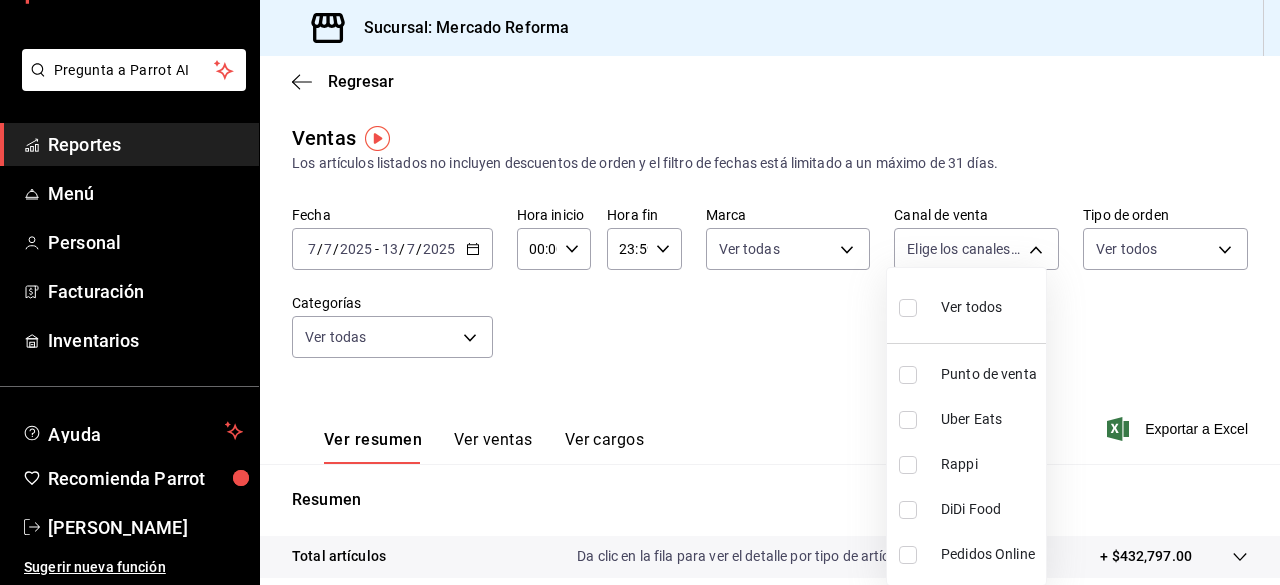 click at bounding box center [908, 308] 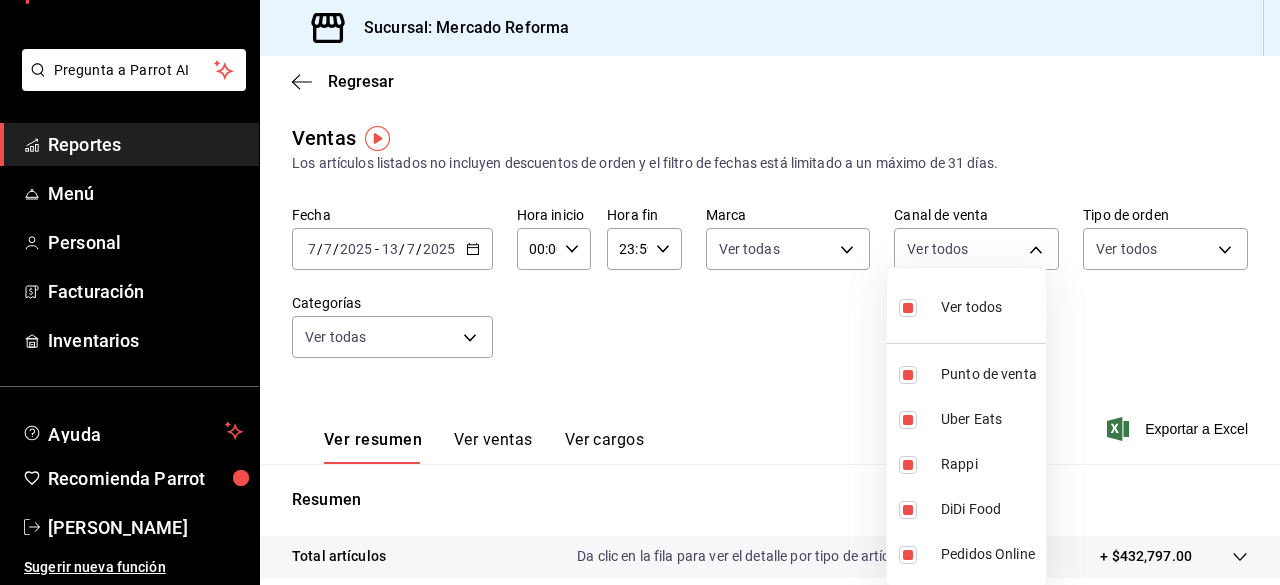click at bounding box center [640, 292] 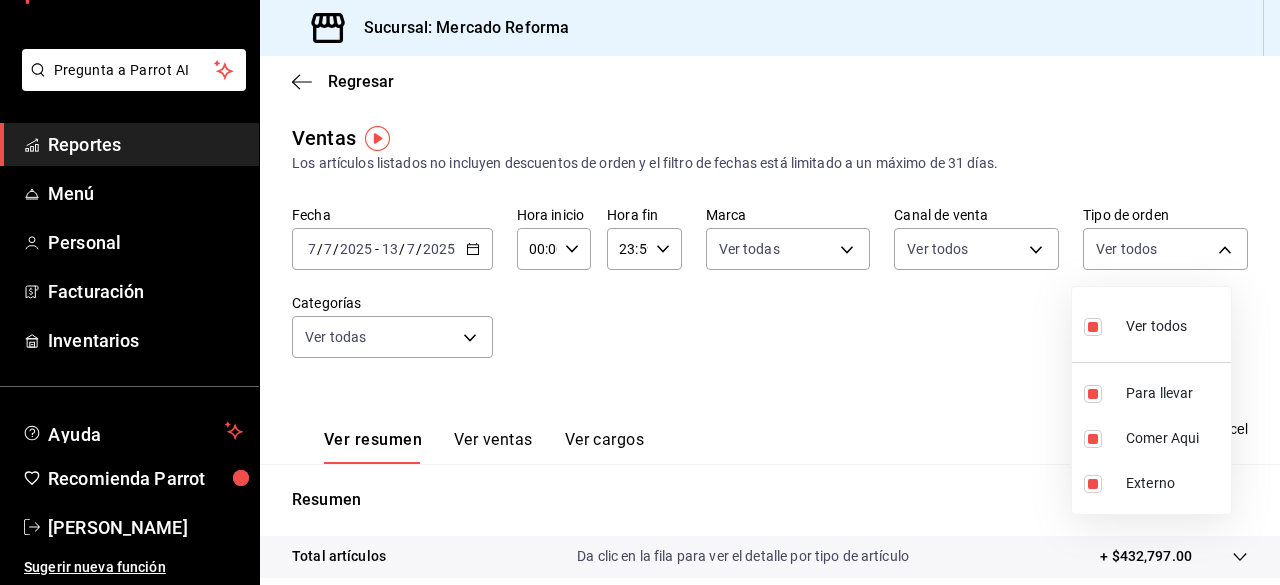 click on "Pregunta a Parrot AI Reportes   Menú   Personal   Facturación   Inventarios   Ayuda Recomienda Parrot   [PERSON_NAME]   Sugerir nueva función   Sucursal: Mercado Reforma Regresar Ventas Los artículos listados no incluyen descuentos de orden y el filtro de fechas está limitado a un máximo de 31 días. Fecha [DATE] [DATE] - [DATE] [DATE] Hora inicio 00:00 Hora inicio Hora fin 23:59 Hora fin Marca Ver todas ae828a00-f9e9-46fb-a95c-bc024de736cf Canal de venta Ver todos PARROT,UBER_EATS,RAPPI,DIDI_FOOD,ONLINE Tipo de orden Ver todos 543b6f55-63b3-4283-b38a-1c71103a1357,8967f16d-2e4d-4984-8791-673d8c0d58d4,EXTERNAL Categorías Ver todas Ver resumen Ver ventas Ver cargos Exportar a Excel Resumen Total artículos Da clic en la fila para ver el detalle por tipo de artículo + $432,797.00 Cargos por servicio  Sin datos por que no se pueden calcular debido al filtro de categorías seleccionado Venta bruta = $432,797.00 Descuentos totales Certificados de regalo Venta total = $432,797.00" at bounding box center (640, 292) 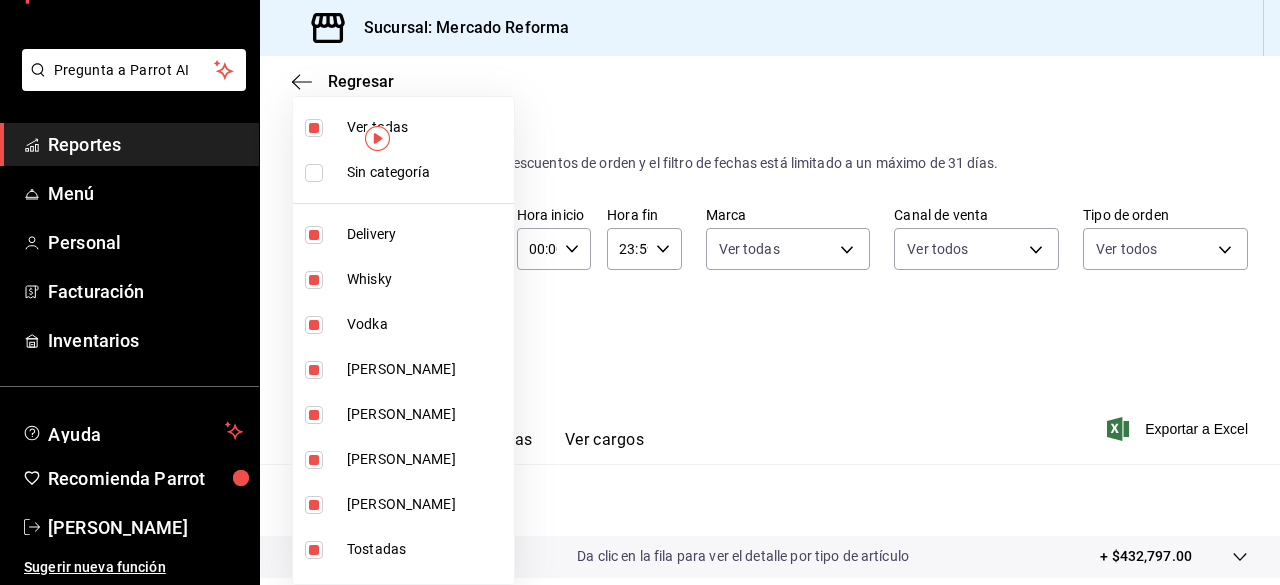 click on "Pregunta a Parrot AI Reportes   Menú   Personal   Facturación   Inventarios   Ayuda Recomienda Parrot   [PERSON_NAME]   Sugerir nueva función   Sucursal: Mercado Reforma Regresar Ventas Los artículos listados no incluyen descuentos de orden y el filtro de fechas está limitado a un máximo de 31 días. Fecha [DATE] [DATE] - [DATE] [DATE] Hora inicio 00:00 Hora inicio Hora fin 23:59 Hora fin Marca Ver todas ae828a00-f9e9-46fb-a95c-bc024de736cf Canal de venta Ver todos PARROT,UBER_EATS,RAPPI,DIDI_FOOD,ONLINE Tipo de orden Ver todos 543b6f55-63b3-4283-b38a-1c71103a1357,8967f16d-2e4d-4984-8791-673d8c0d58d4,EXTERNAL Categorías Ver todas Ver resumen Ver ventas Ver cargos Exportar a Excel Resumen Total artículos Da clic en la fila para ver el detalle por tipo de artículo + $432,797.00 Cargos por servicio  Sin datos por que no se pueden calcular debido al filtro de categorías seleccionado Venta bruta = $432,797.00 Descuentos totales Certificados de regalo Venta total = $432,797.00" at bounding box center [640, 292] 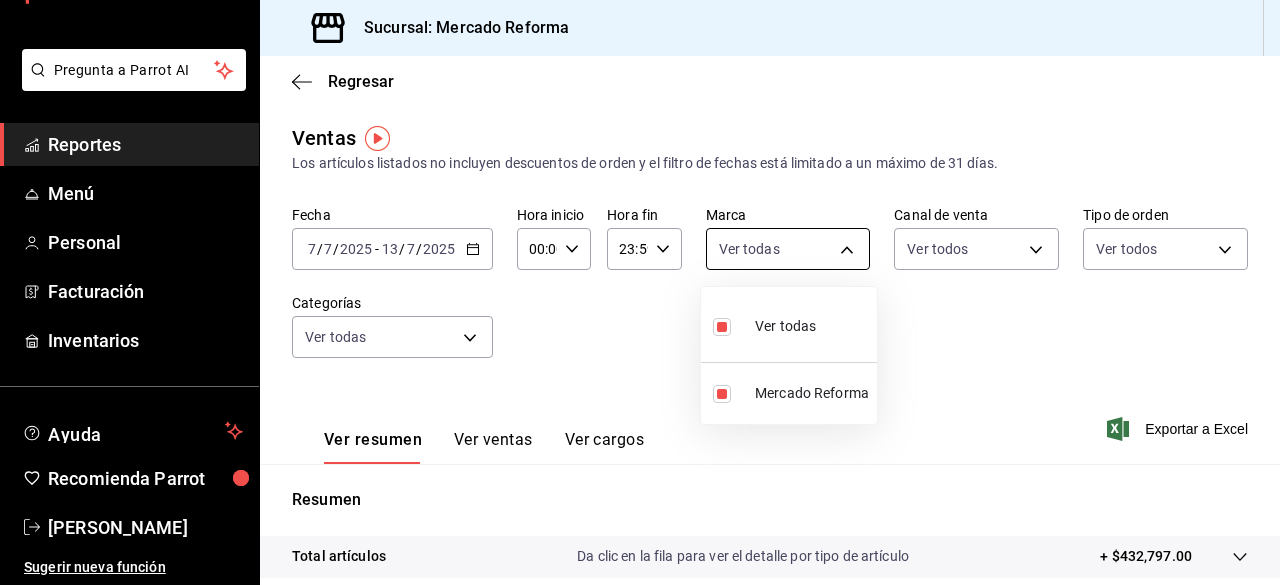 click on "Pregunta a Parrot AI Reportes   Menú   Personal   Facturación   Inventarios   Ayuda Recomienda Parrot   [PERSON_NAME]   Sugerir nueva función   Sucursal: Mercado Reforma Regresar Ventas Los artículos listados no incluyen descuentos de orden y el filtro de fechas está limitado a un máximo de 31 días. Fecha [DATE] [DATE] - [DATE] [DATE] Hora inicio 00:00 Hora inicio Hora fin 23:59 Hora fin Marca Ver todas ae828a00-f9e9-46fb-a95c-bc024de736cf Canal de venta Ver todos PARROT,UBER_EATS,RAPPI,DIDI_FOOD,ONLINE Tipo de orden Ver todos 543b6f55-63b3-4283-b38a-1c71103a1357,8967f16d-2e4d-4984-8791-673d8c0d58d4,EXTERNAL Categorías Ver todas Ver resumen Ver ventas Ver cargos Exportar a Excel Resumen Total artículos Da clic en la fila para ver el detalle por tipo de artículo + $432,797.00 Cargos por servicio  Sin datos por que no se pueden calcular debido al filtro de categorías seleccionado Venta bruta = $432,797.00 Descuentos totales Certificados de regalo Venta total = $432,797.00" at bounding box center [640, 292] 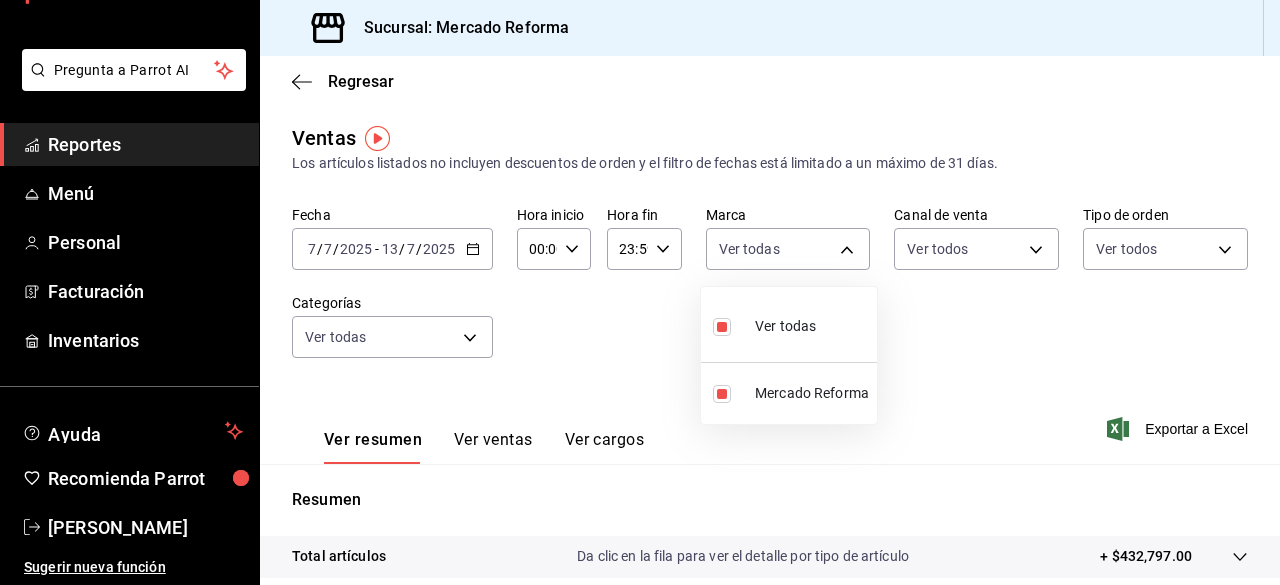 click at bounding box center [640, 292] 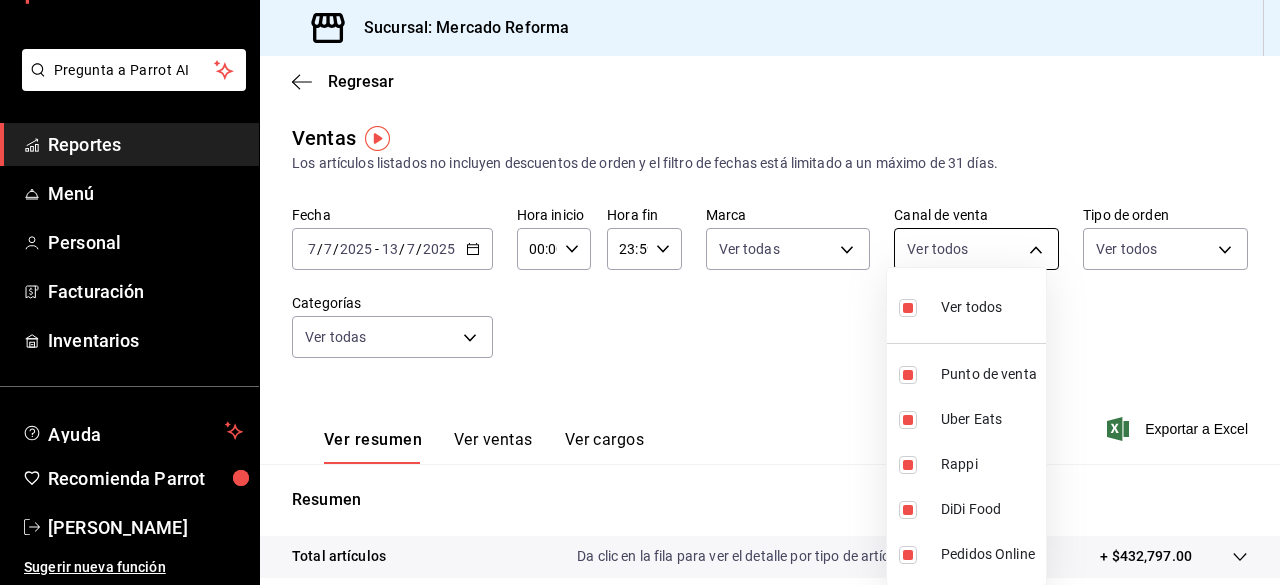 click on "Pregunta a Parrot AI Reportes   Menú   Personal   Facturación   Inventarios   Ayuda Recomienda Parrot   [PERSON_NAME]   Sugerir nueva función   Sucursal: Mercado Reforma Regresar Ventas Los artículos listados no incluyen descuentos de orden y el filtro de fechas está limitado a un máximo de 31 días. Fecha [DATE] [DATE] - [DATE] [DATE] Hora inicio 00:00 Hora inicio Hora fin 23:59 Hora fin Marca Ver todas ae828a00-f9e9-46fb-a95c-bc024de736cf Canal de venta Ver todos PARROT,UBER_EATS,RAPPI,DIDI_FOOD,ONLINE Tipo de orden Ver todos 543b6f55-63b3-4283-b38a-1c71103a1357,8967f16d-2e4d-4984-8791-673d8c0d58d4,EXTERNAL Categorías Ver todas Ver resumen Ver ventas Ver cargos Exportar a Excel Resumen Total artículos Da clic en la fila para ver el detalle por tipo de artículo + $432,797.00 Cargos por servicio  Sin datos por que no se pueden calcular debido al filtro de categorías seleccionado Venta bruta = $432,797.00 Descuentos totales Certificados de regalo Venta total = $432,797.00" at bounding box center (640, 292) 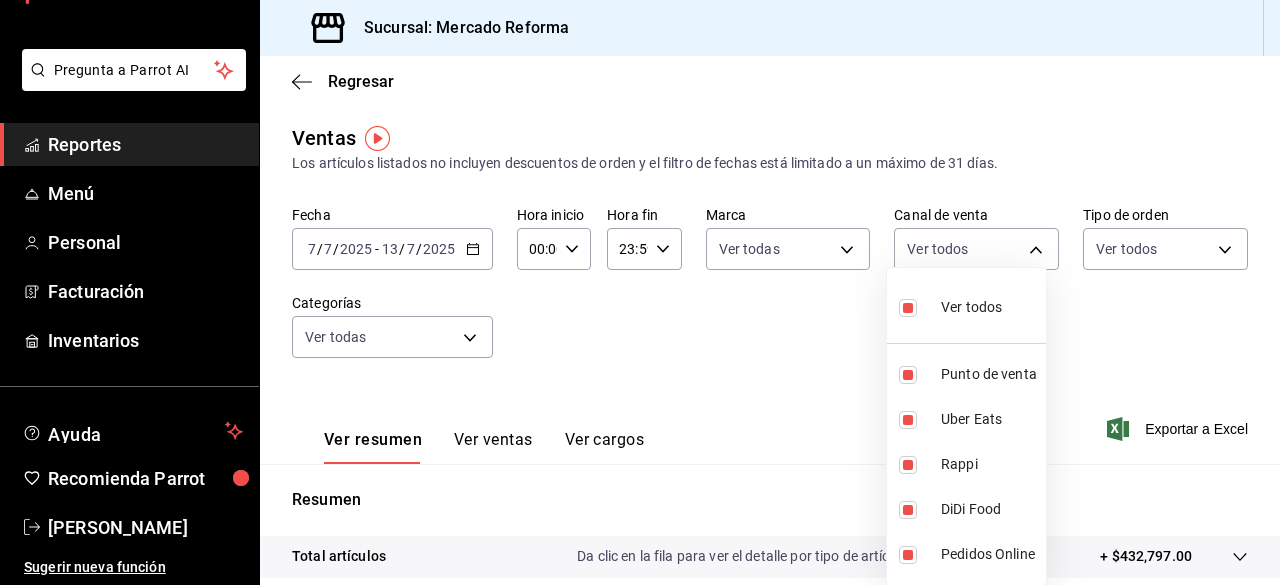 click at bounding box center [640, 292] 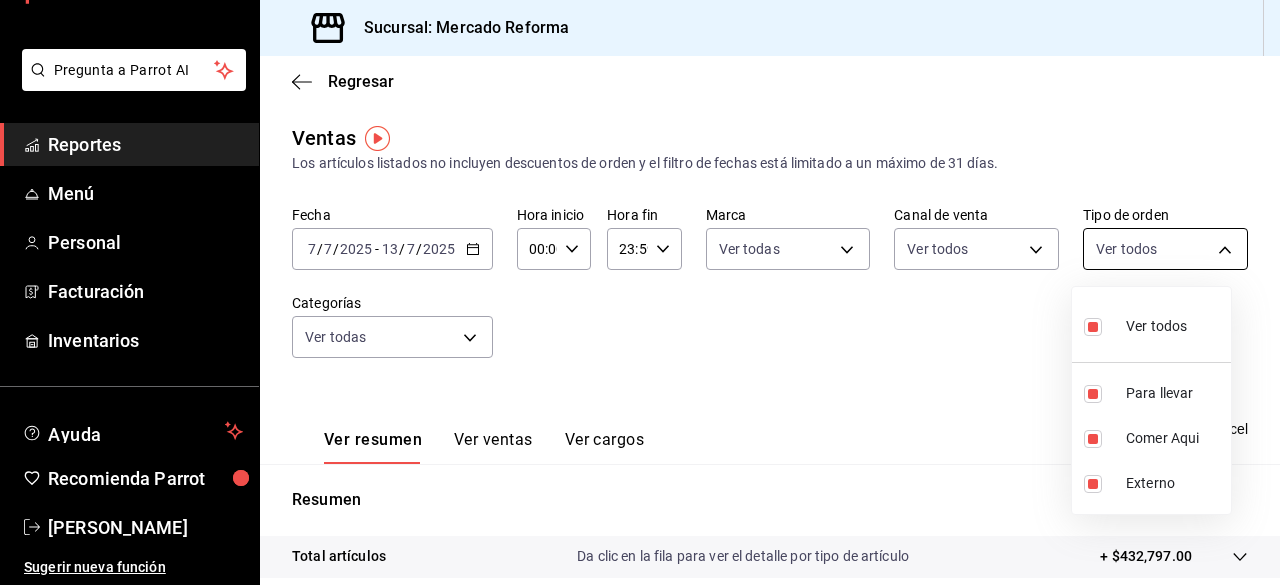 click on "Pregunta a Parrot AI Reportes   Menú   Personal   Facturación   Inventarios   Ayuda Recomienda Parrot   [PERSON_NAME]   Sugerir nueva función   Sucursal: Mercado Reforma Regresar Ventas Los artículos listados no incluyen descuentos de orden y el filtro de fechas está limitado a un máximo de 31 días. Fecha [DATE] [DATE] - [DATE] [DATE] Hora inicio 00:00 Hora inicio Hora fin 23:59 Hora fin Marca Ver todas ae828a00-f9e9-46fb-a95c-bc024de736cf Canal de venta Ver todos PARROT,UBER_EATS,RAPPI,DIDI_FOOD,ONLINE Tipo de orden Ver todos 543b6f55-63b3-4283-b38a-1c71103a1357,8967f16d-2e4d-4984-8791-673d8c0d58d4,EXTERNAL Categorías Ver todas Ver resumen Ver ventas Ver cargos Exportar a Excel Resumen Total artículos Da clic en la fila para ver el detalle por tipo de artículo + $432,797.00 Cargos por servicio  Sin datos por que no se pueden calcular debido al filtro de categorías seleccionado Venta bruta = $432,797.00 Descuentos totales Certificados de regalo Venta total = $432,797.00" at bounding box center (640, 292) 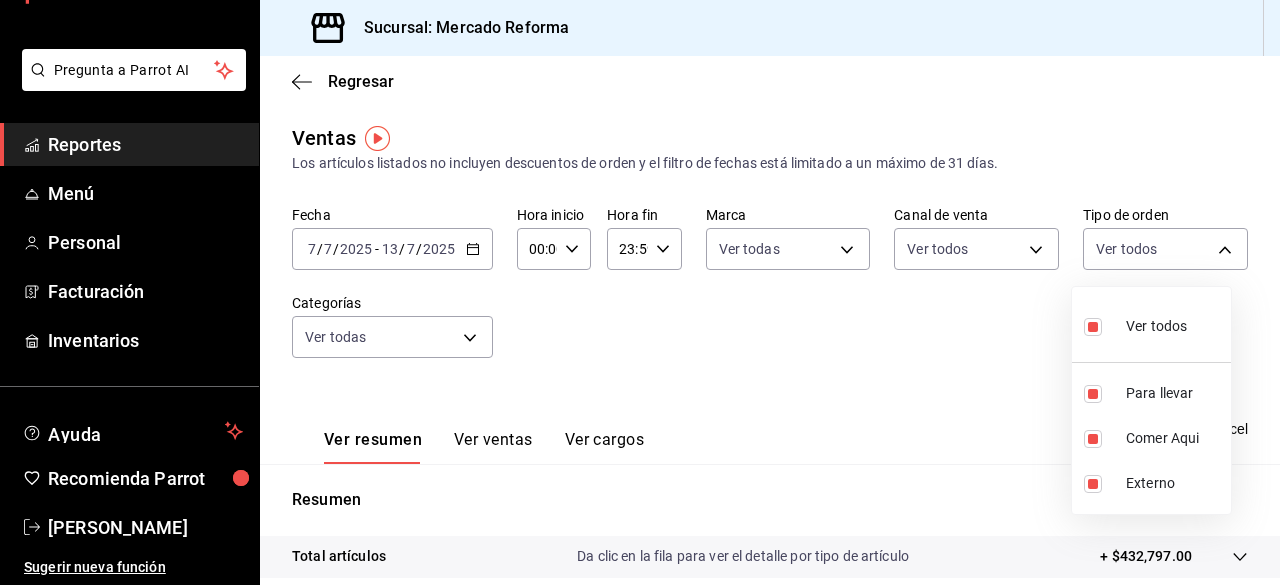 click at bounding box center [640, 292] 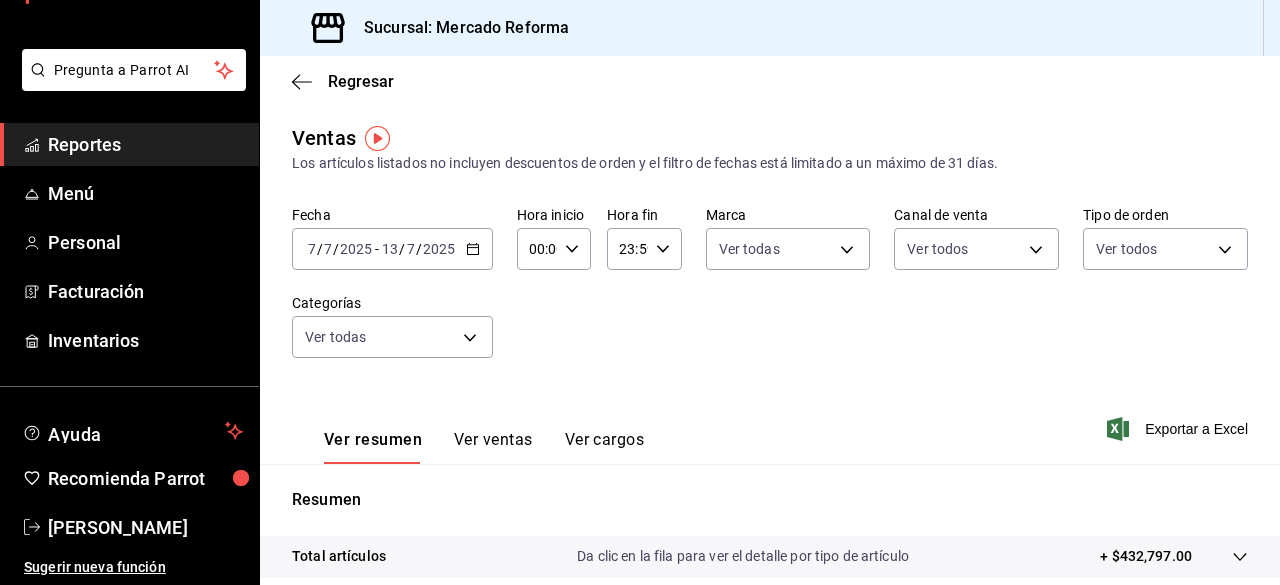 click on "Ver resumen Ver ventas Ver cargos Exportar a Excel" at bounding box center (770, 423) 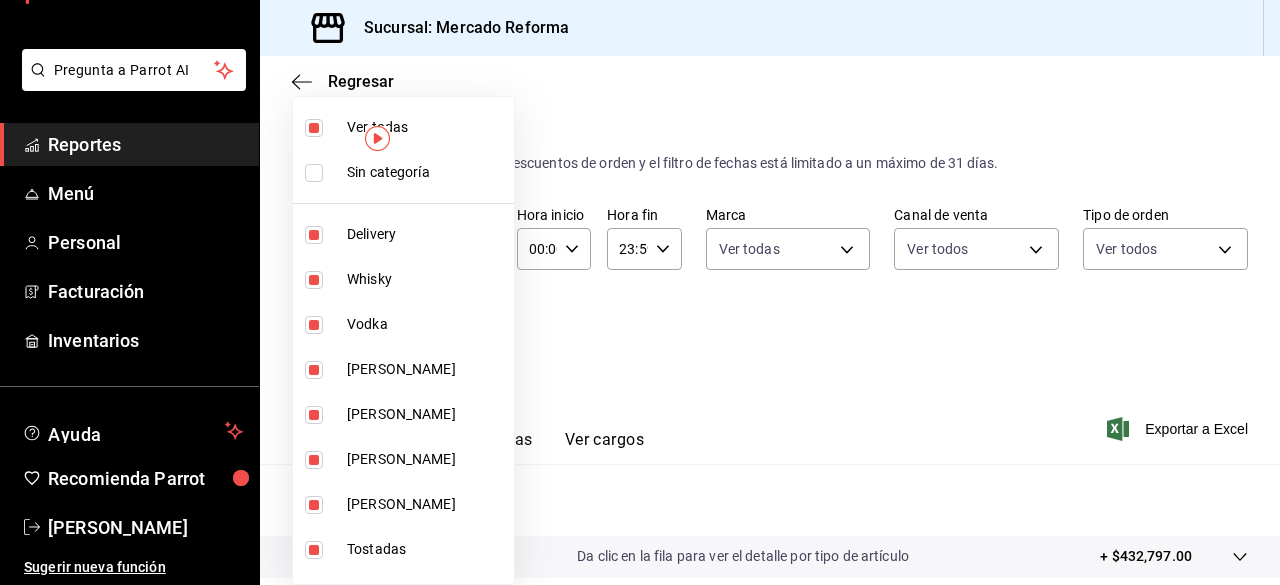 click on "Pregunta a Parrot AI Reportes   Menú   Personal   Facturación   Inventarios   Ayuda Recomienda Parrot   [PERSON_NAME]   Sugerir nueva función   Sucursal: Mercado Reforma Regresar Ventas Los artículos listados no incluyen descuentos de orden y el filtro de fechas está limitado a un máximo de 31 días. Fecha [DATE] [DATE] - [DATE] [DATE] Hora inicio 00:00 Hora inicio Hora fin 23:59 Hora fin Marca Ver todas ae828a00-f9e9-46fb-a95c-bc024de736cf Canal de venta Ver todos PARROT,UBER_EATS,RAPPI,DIDI_FOOD,ONLINE Tipo de orden Ver todos 543b6f55-63b3-4283-b38a-1c71103a1357,8967f16d-2e4d-4984-8791-673d8c0d58d4,EXTERNAL Categorías Ver todas Ver resumen Ver ventas Ver cargos Exportar a Excel Resumen Total artículos Da clic en la fila para ver el detalle por tipo de artículo + $432,797.00 Cargos por servicio  Sin datos por que no se pueden calcular debido al filtro de categorías seleccionado Venta bruta = $432,797.00 Descuentos totales Certificados de regalo Venta total = $432,797.00" at bounding box center [640, 292] 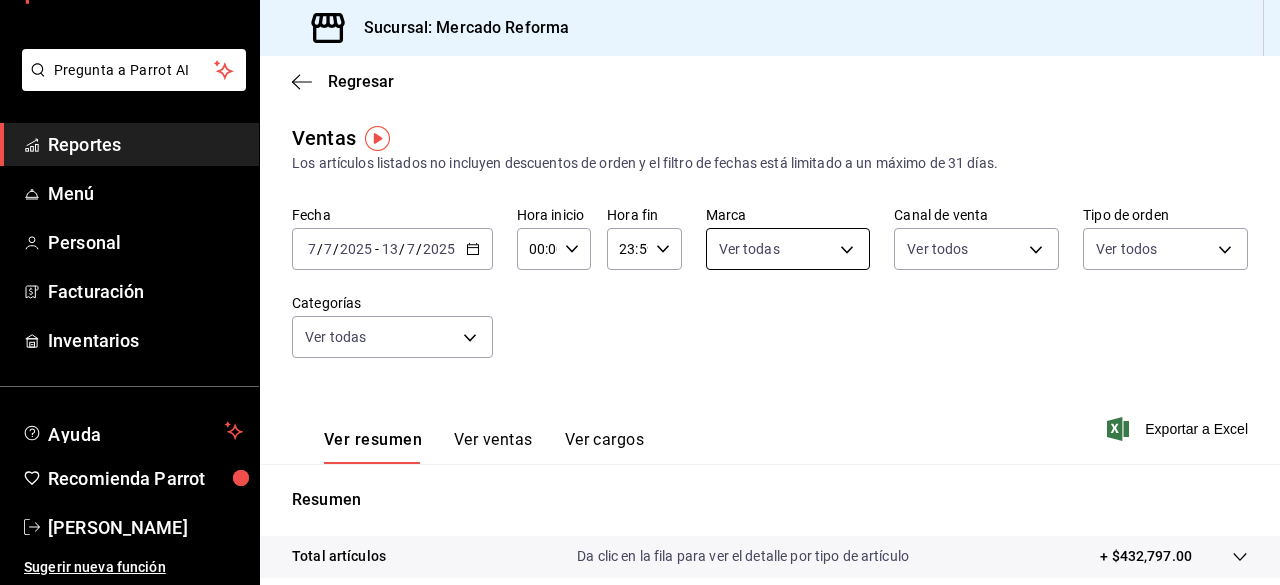 click on "Pregunta a Parrot AI Reportes   Menú   Personal   Facturación   Inventarios   Ayuda Recomienda Parrot   [PERSON_NAME]   Sugerir nueva función   Sucursal: Mercado Reforma Regresar Ventas Los artículos listados no incluyen descuentos de orden y el filtro de fechas está limitado a un máximo de 31 días. Fecha [DATE] [DATE] - [DATE] [DATE] Hora inicio 00:00 Hora inicio Hora fin 23:59 Hora fin Marca Ver todas ae828a00-f9e9-46fb-a95c-bc024de736cf Canal de venta Ver todos PARROT,UBER_EATS,RAPPI,DIDI_FOOD,ONLINE Tipo de orden Ver todos 543b6f55-63b3-4283-b38a-1c71103a1357,8967f16d-2e4d-4984-8791-673d8c0d58d4,EXTERNAL Categorías Ver todas Ver resumen Ver ventas Ver cargos Exportar a Excel Resumen Total artículos Da clic en la fila para ver el detalle por tipo de artículo + $432,797.00 Cargos por servicio  Sin datos por que no se pueden calcular debido al filtro de categorías seleccionado Venta bruta = $432,797.00 Descuentos totales Certificados de regalo Venta total = $432,797.00" at bounding box center (640, 292) 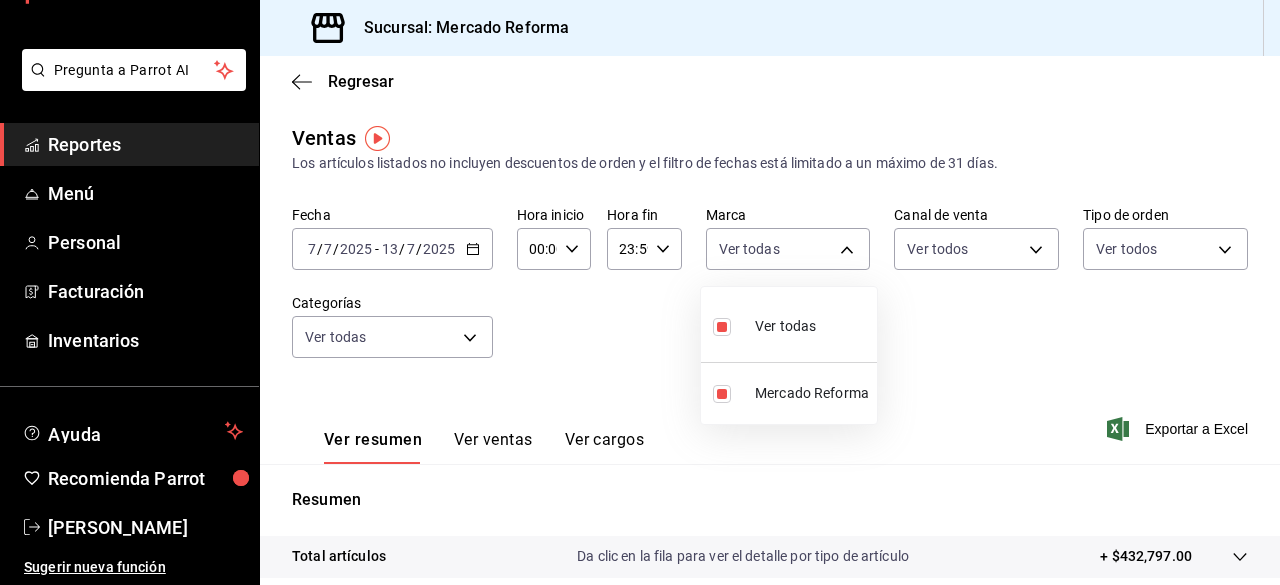 click at bounding box center [640, 292] 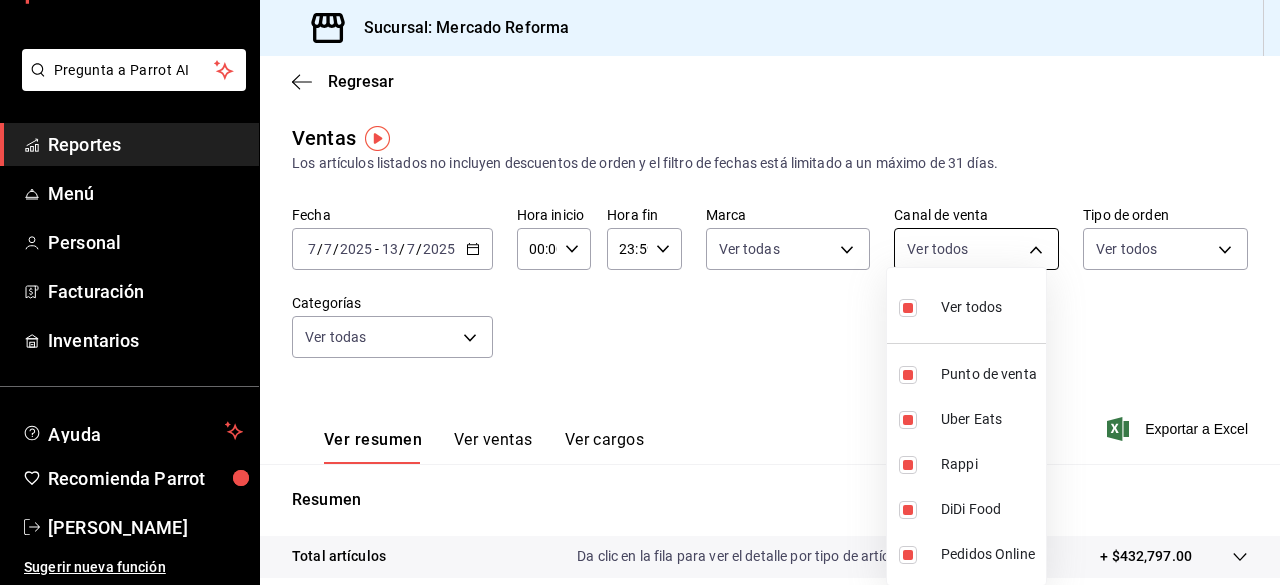 click on "Pregunta a Parrot AI Reportes   Menú   Personal   Facturación   Inventarios   Ayuda Recomienda Parrot   [PERSON_NAME]   Sugerir nueva función   Sucursal: Mercado Reforma Regresar Ventas Los artículos listados no incluyen descuentos de orden y el filtro de fechas está limitado a un máximo de 31 días. Fecha [DATE] [DATE] - [DATE] [DATE] Hora inicio 00:00 Hora inicio Hora fin 23:59 Hora fin Marca Ver todas ae828a00-f9e9-46fb-a95c-bc024de736cf Canal de venta Ver todos PARROT,UBER_EATS,RAPPI,DIDI_FOOD,ONLINE Tipo de orden Ver todos 543b6f55-63b3-4283-b38a-1c71103a1357,8967f16d-2e4d-4984-8791-673d8c0d58d4,EXTERNAL Categorías Ver todas Ver resumen Ver ventas Ver cargos Exportar a Excel Resumen Total artículos Da clic en la fila para ver el detalle por tipo de artículo + $432,797.00 Cargos por servicio  Sin datos por que no se pueden calcular debido al filtro de categorías seleccionado Venta bruta = $432,797.00 Descuentos totales Certificados de regalo Venta total = $432,797.00" at bounding box center (640, 292) 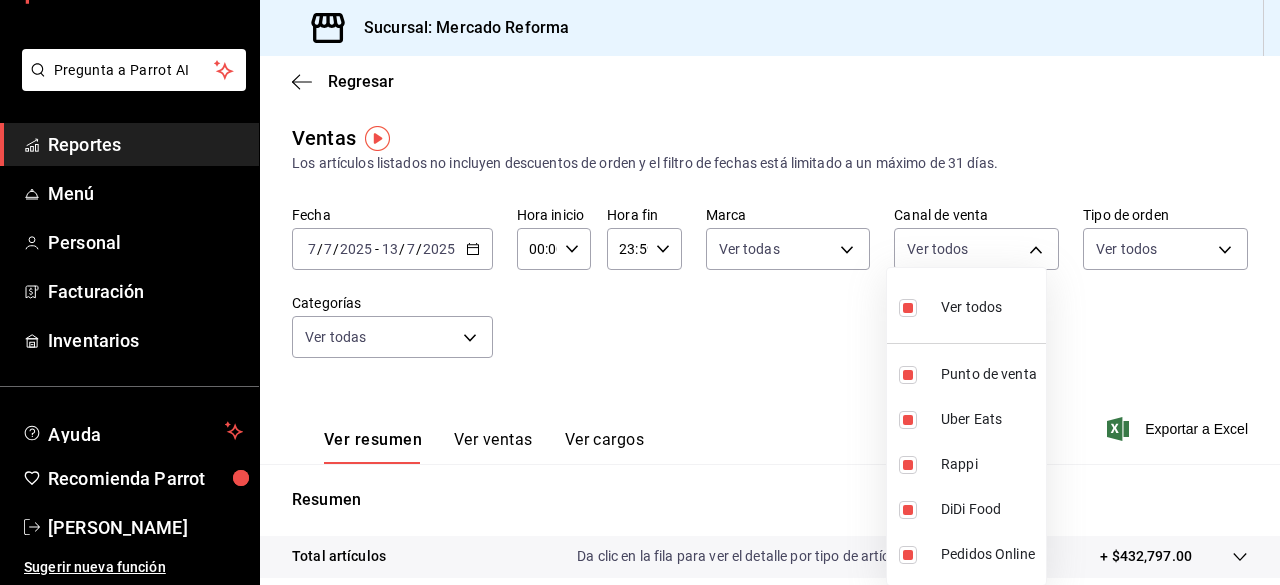 click at bounding box center [640, 292] 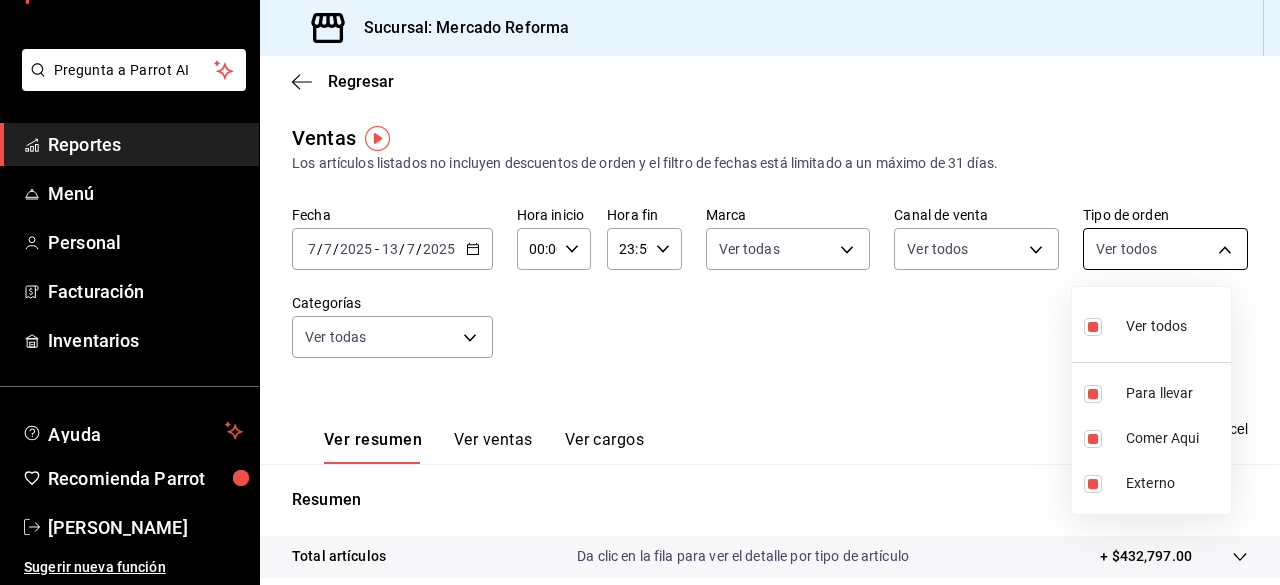 click on "Pregunta a Parrot AI Reportes   Menú   Personal   Facturación   Inventarios   Ayuda Recomienda Parrot   [PERSON_NAME]   Sugerir nueva función   Sucursal: Mercado Reforma Regresar Ventas Los artículos listados no incluyen descuentos de orden y el filtro de fechas está limitado a un máximo de 31 días. Fecha [DATE] [DATE] - [DATE] [DATE] Hora inicio 00:00 Hora inicio Hora fin 23:59 Hora fin Marca Ver todas ae828a00-f9e9-46fb-a95c-bc024de736cf Canal de venta Ver todos PARROT,UBER_EATS,RAPPI,DIDI_FOOD,ONLINE Tipo de orden Ver todos 543b6f55-63b3-4283-b38a-1c71103a1357,8967f16d-2e4d-4984-8791-673d8c0d58d4,EXTERNAL Categorías Ver todas Ver resumen Ver ventas Ver cargos Exportar a Excel Resumen Total artículos Da clic en la fila para ver el detalle por tipo de artículo + $432,797.00 Cargos por servicio  Sin datos por que no se pueden calcular debido al filtro de categorías seleccionado Venta bruta = $432,797.00 Descuentos totales Certificados de regalo Venta total = $432,797.00" at bounding box center (640, 292) 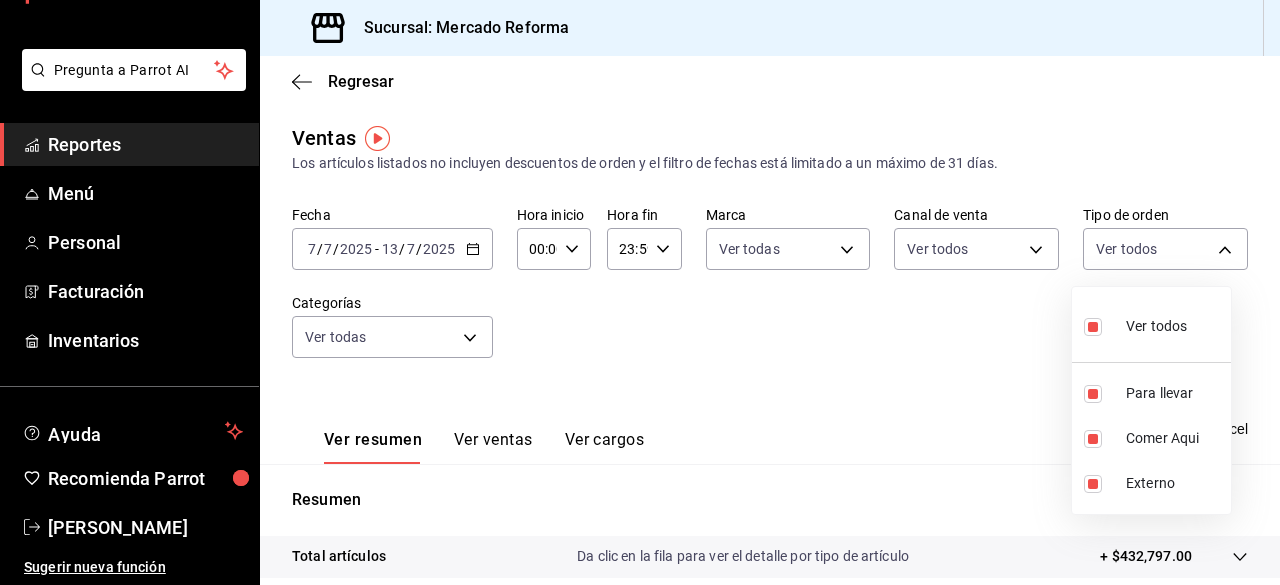 click at bounding box center [640, 292] 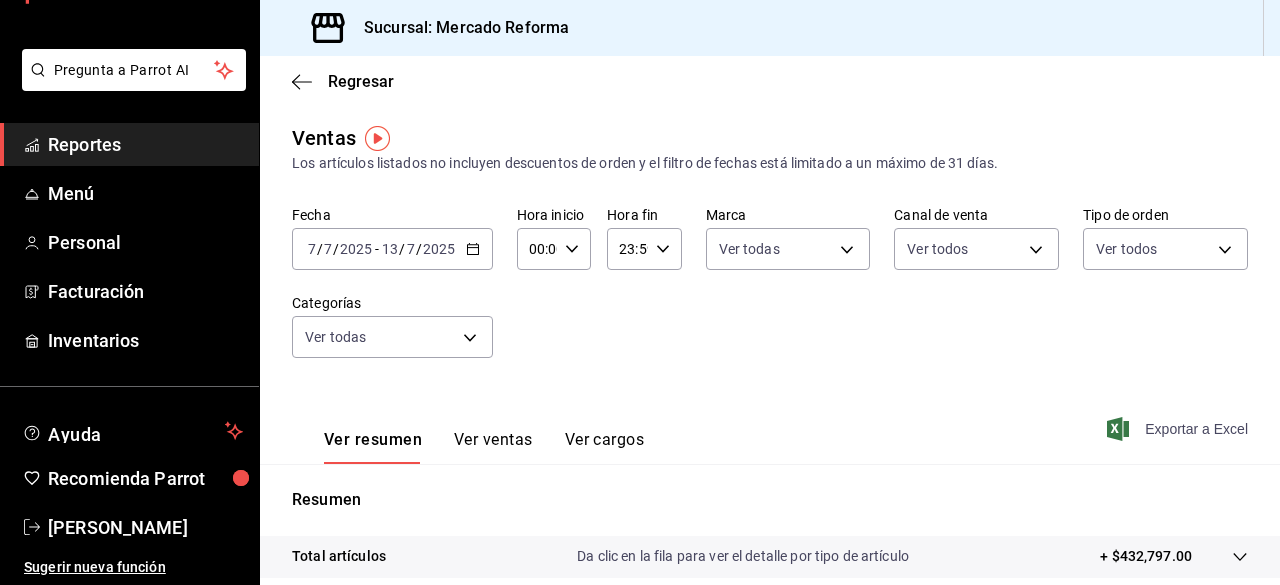 click on "Exportar a Excel" at bounding box center (1179, 429) 